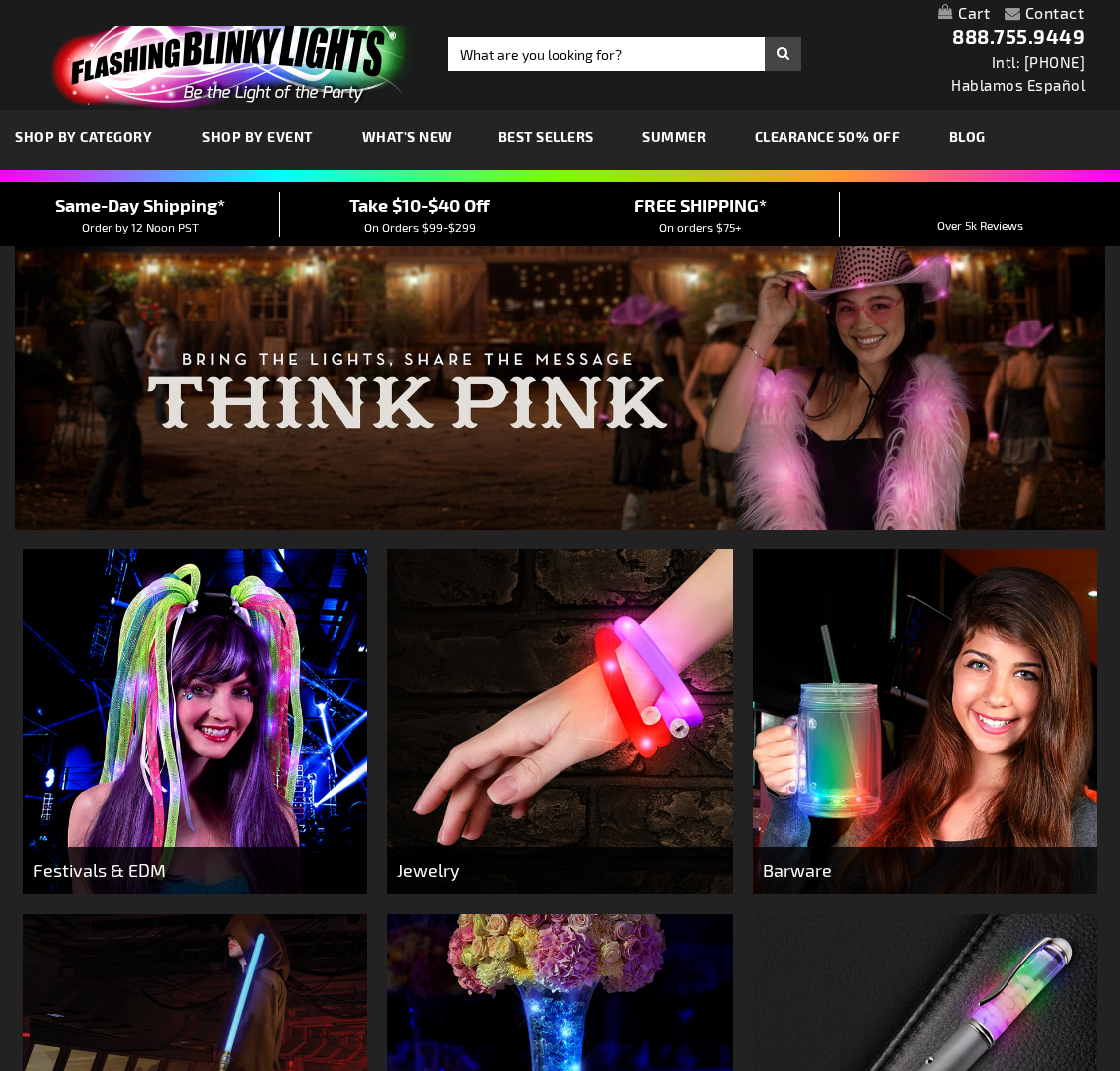 scroll, scrollTop: 0, scrollLeft: 0, axis: both 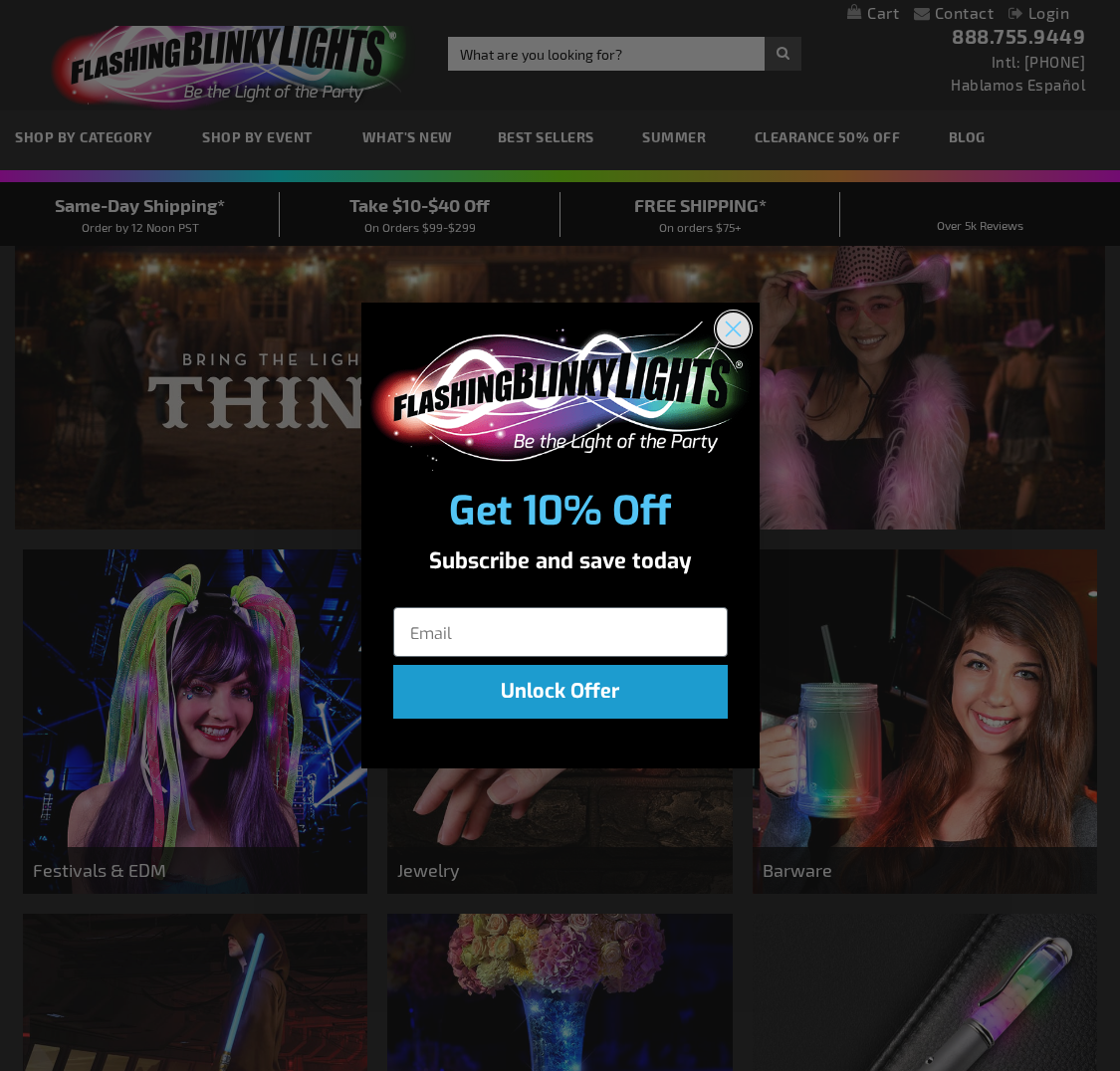 click 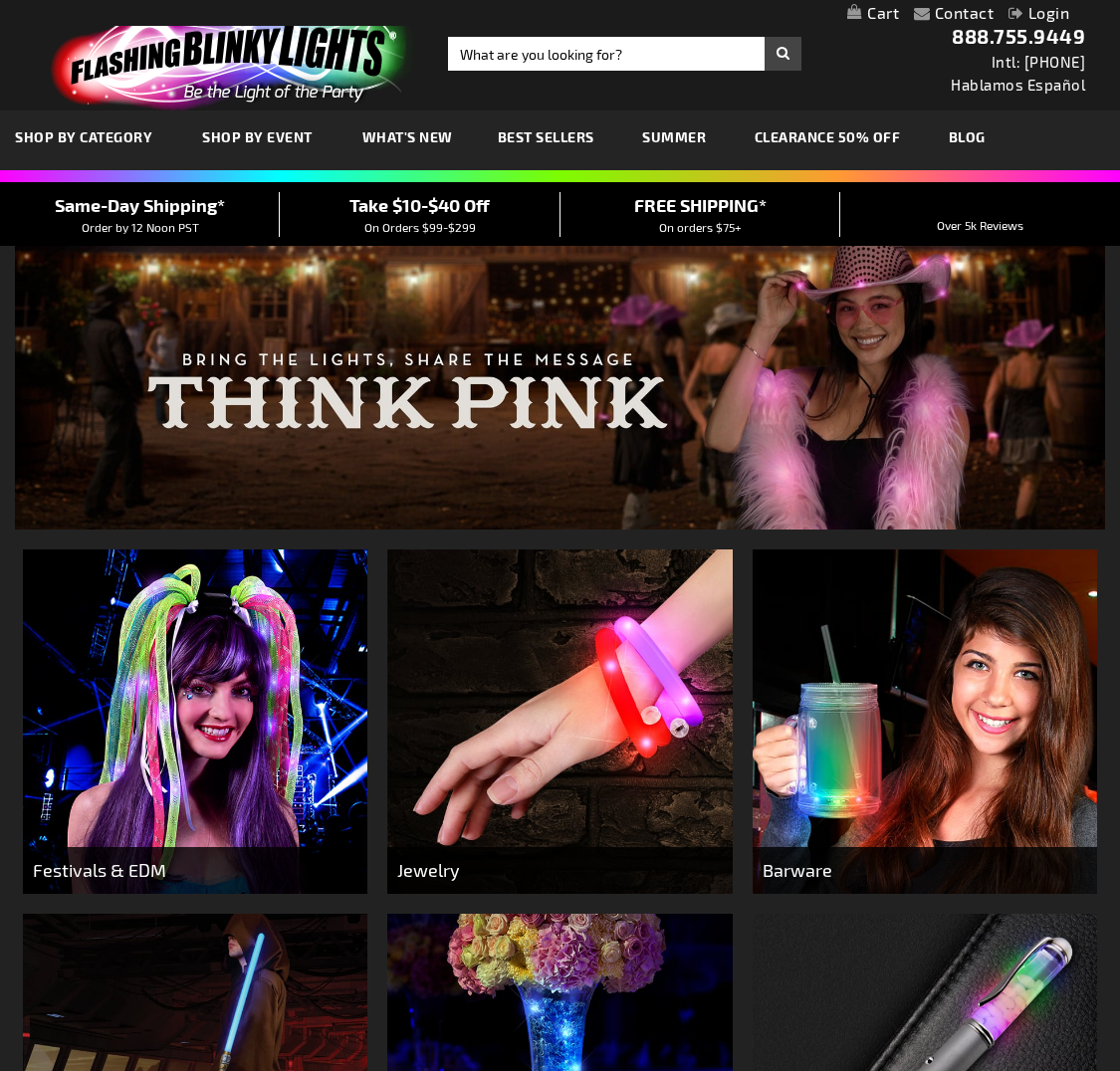 click on "Best Sellers" at bounding box center [546, 136] 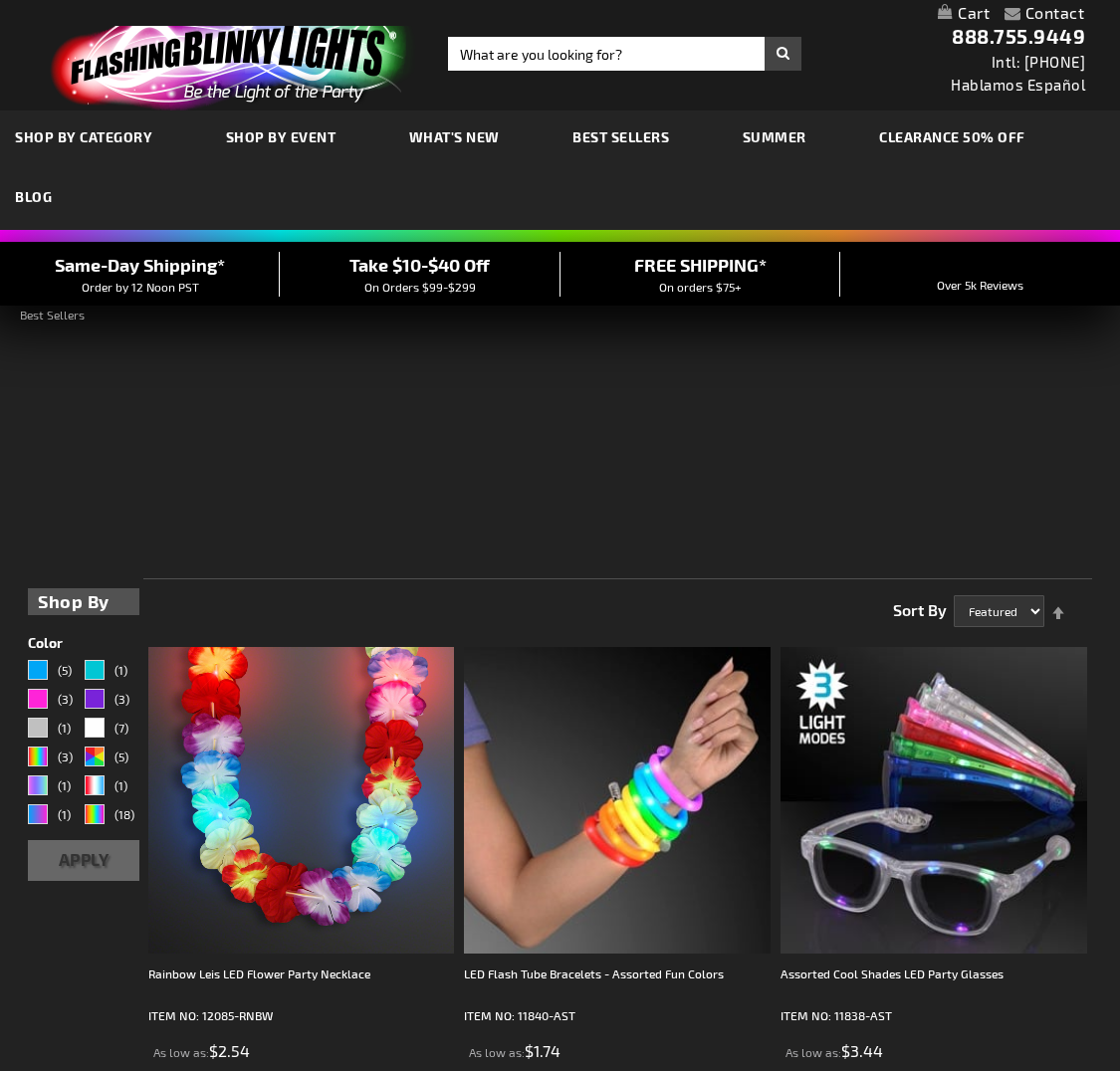 scroll, scrollTop: 0, scrollLeft: 0, axis: both 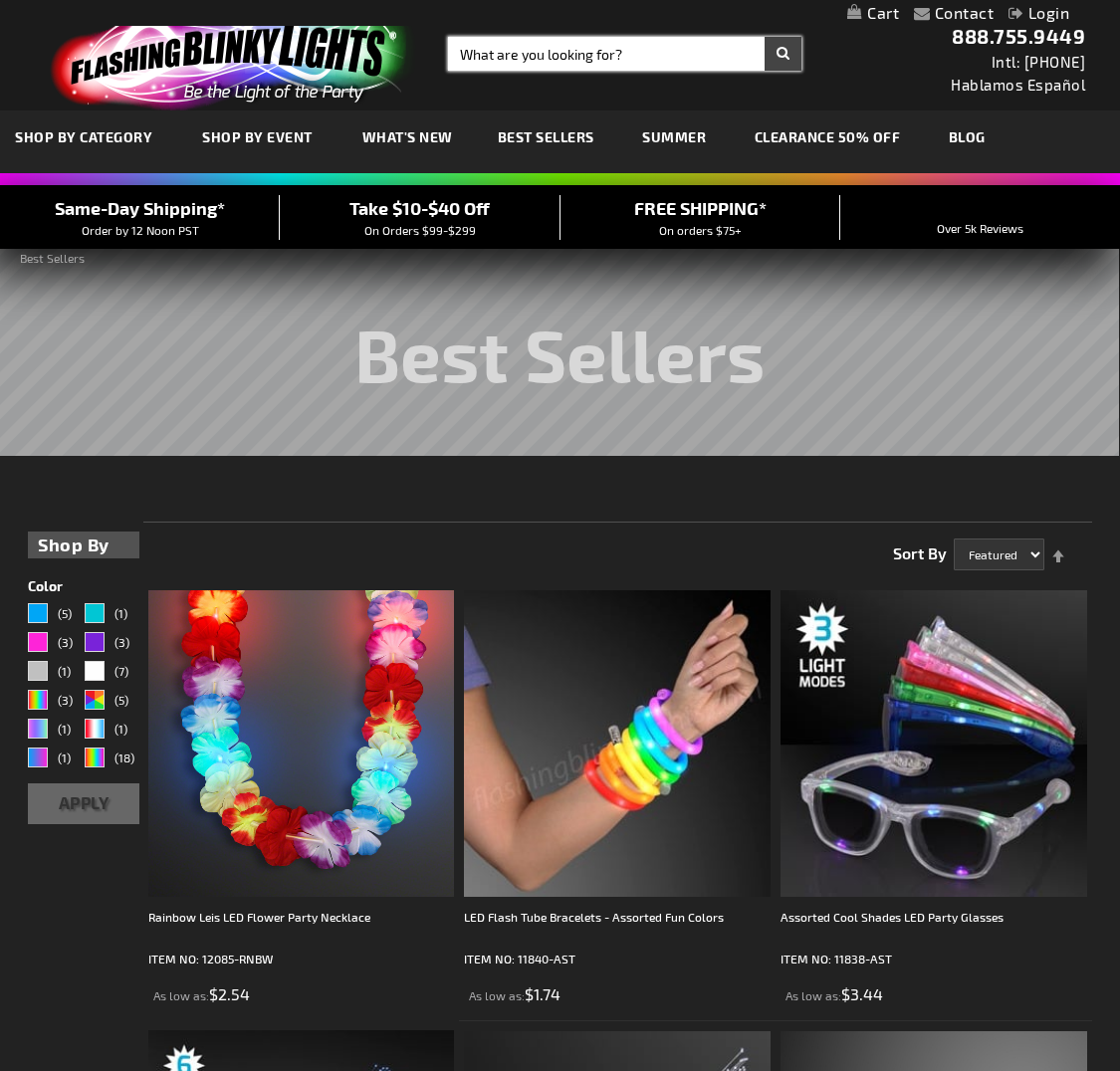 click on "Search" at bounding box center [624, 54] 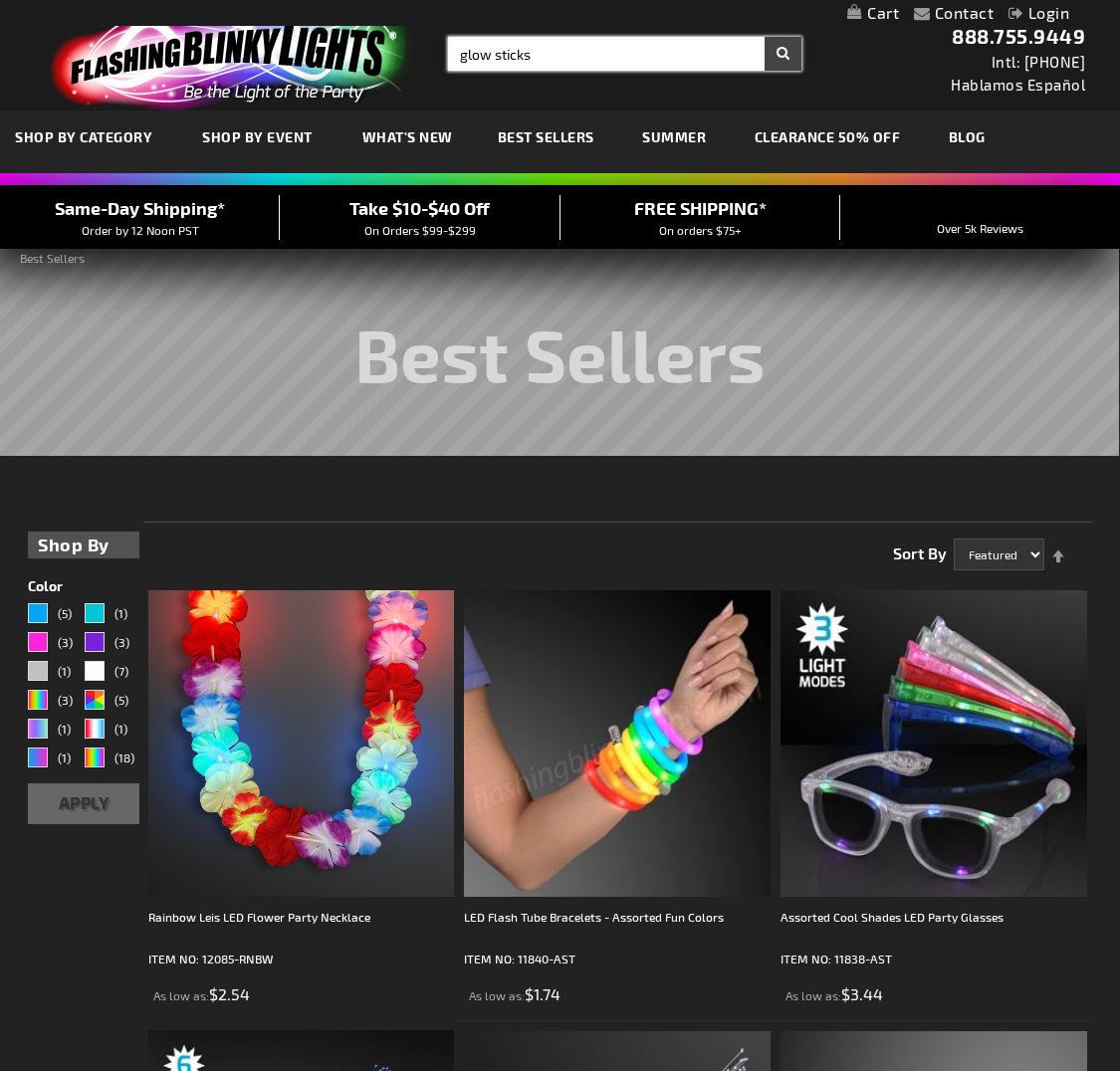 type on "glow sticks" 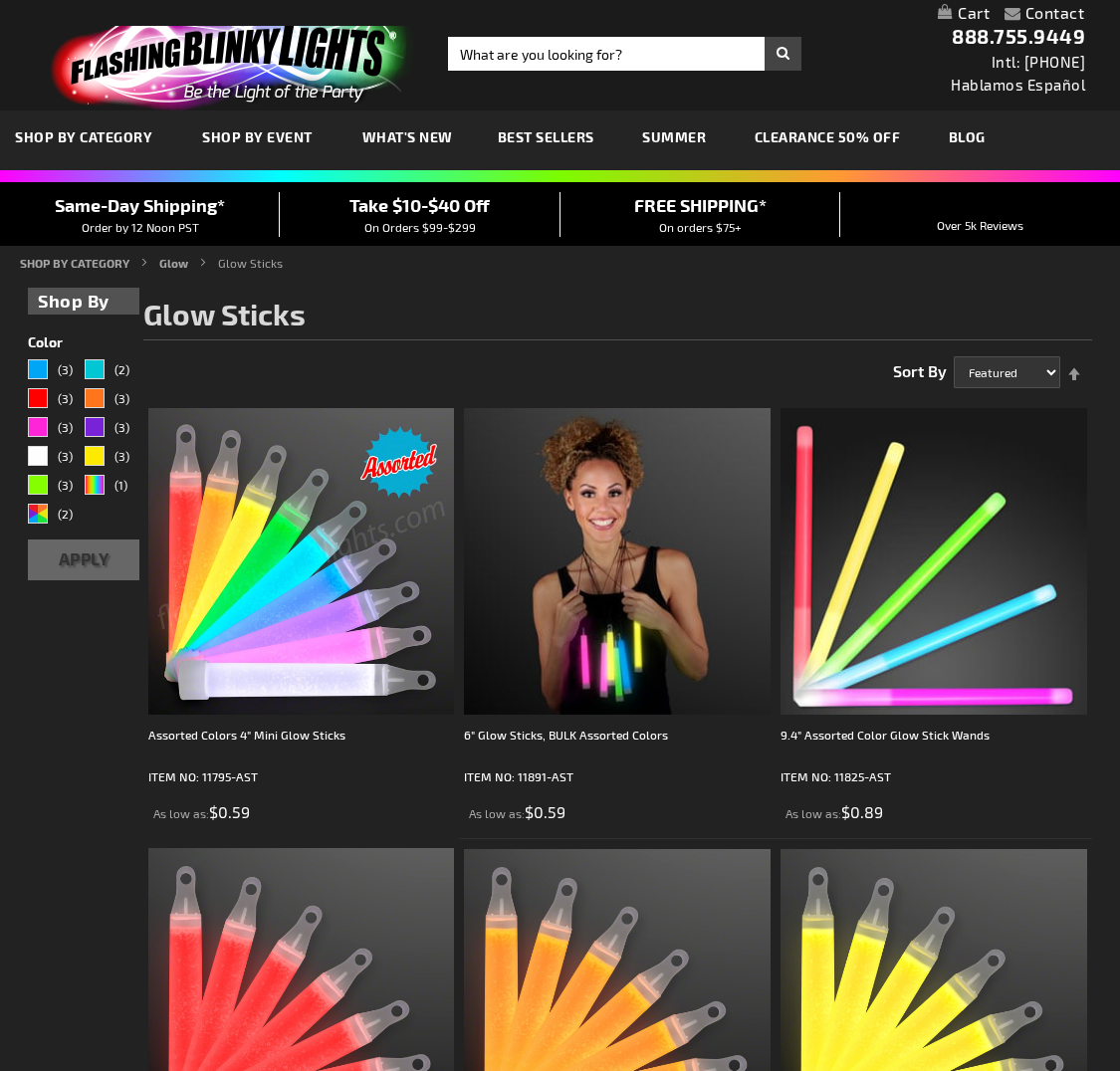 scroll, scrollTop: 0, scrollLeft: 0, axis: both 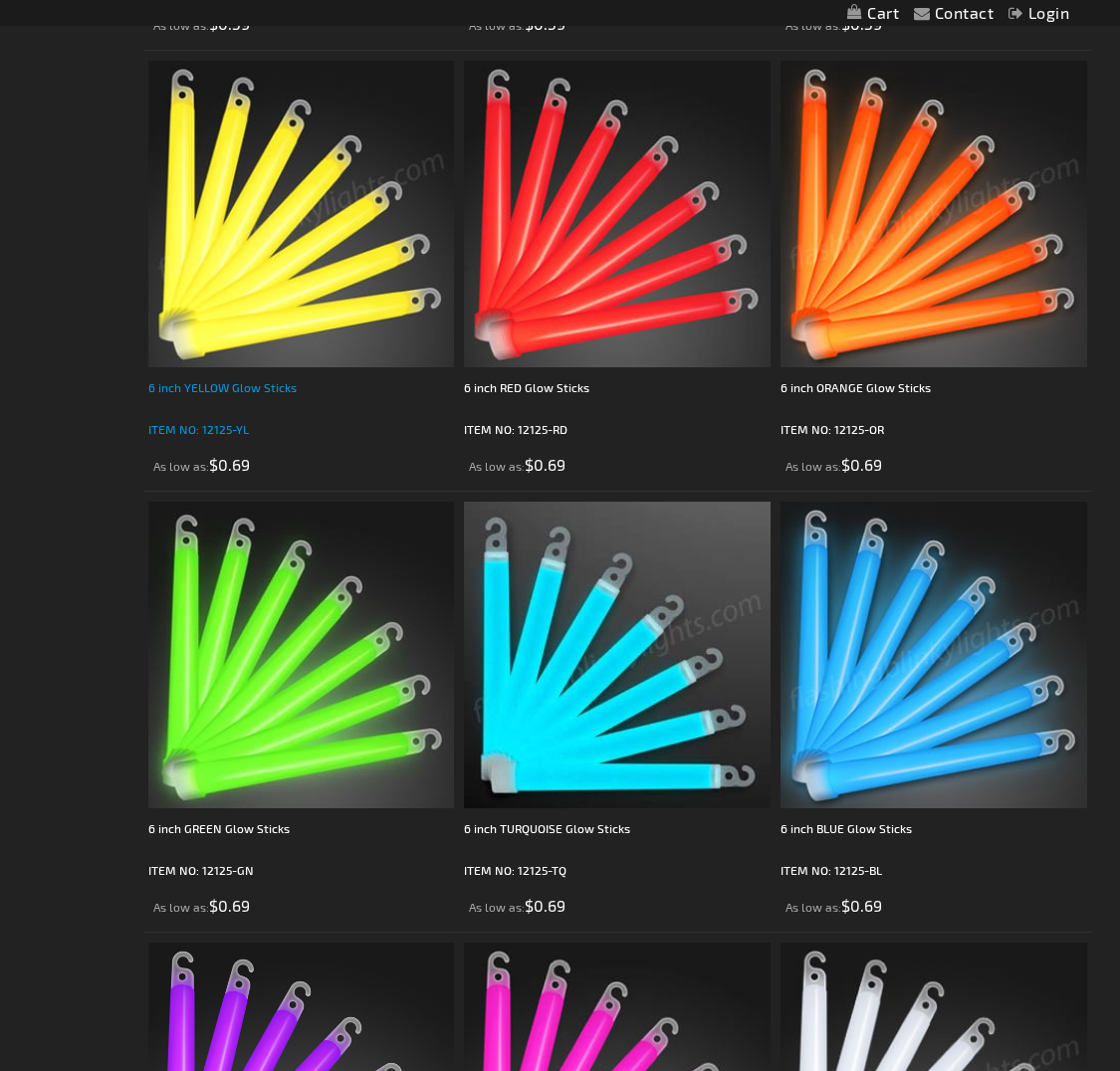 click on "6 inch YELLOW Glow Sticks" at bounding box center [302, 397] 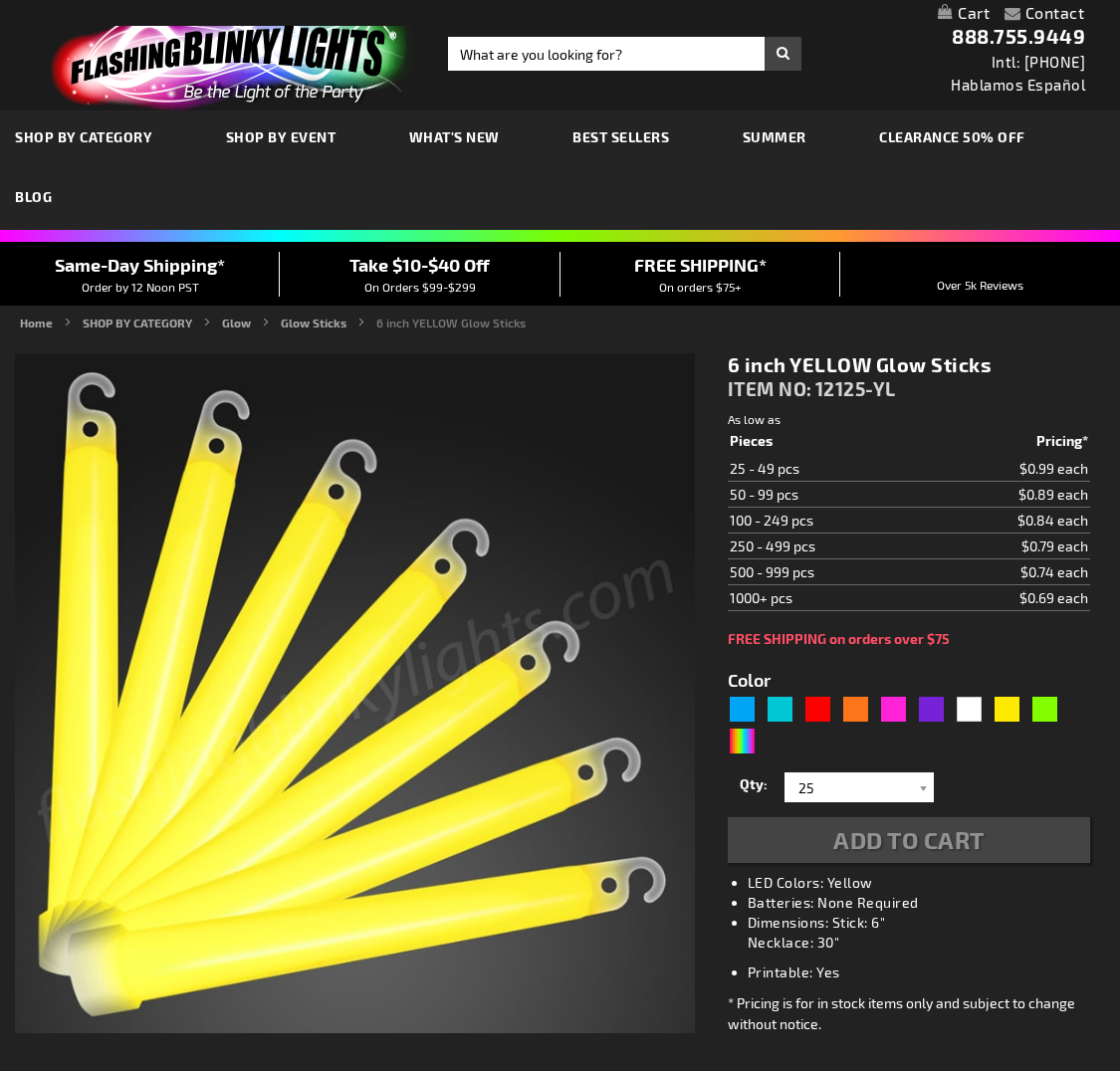type on "5647" 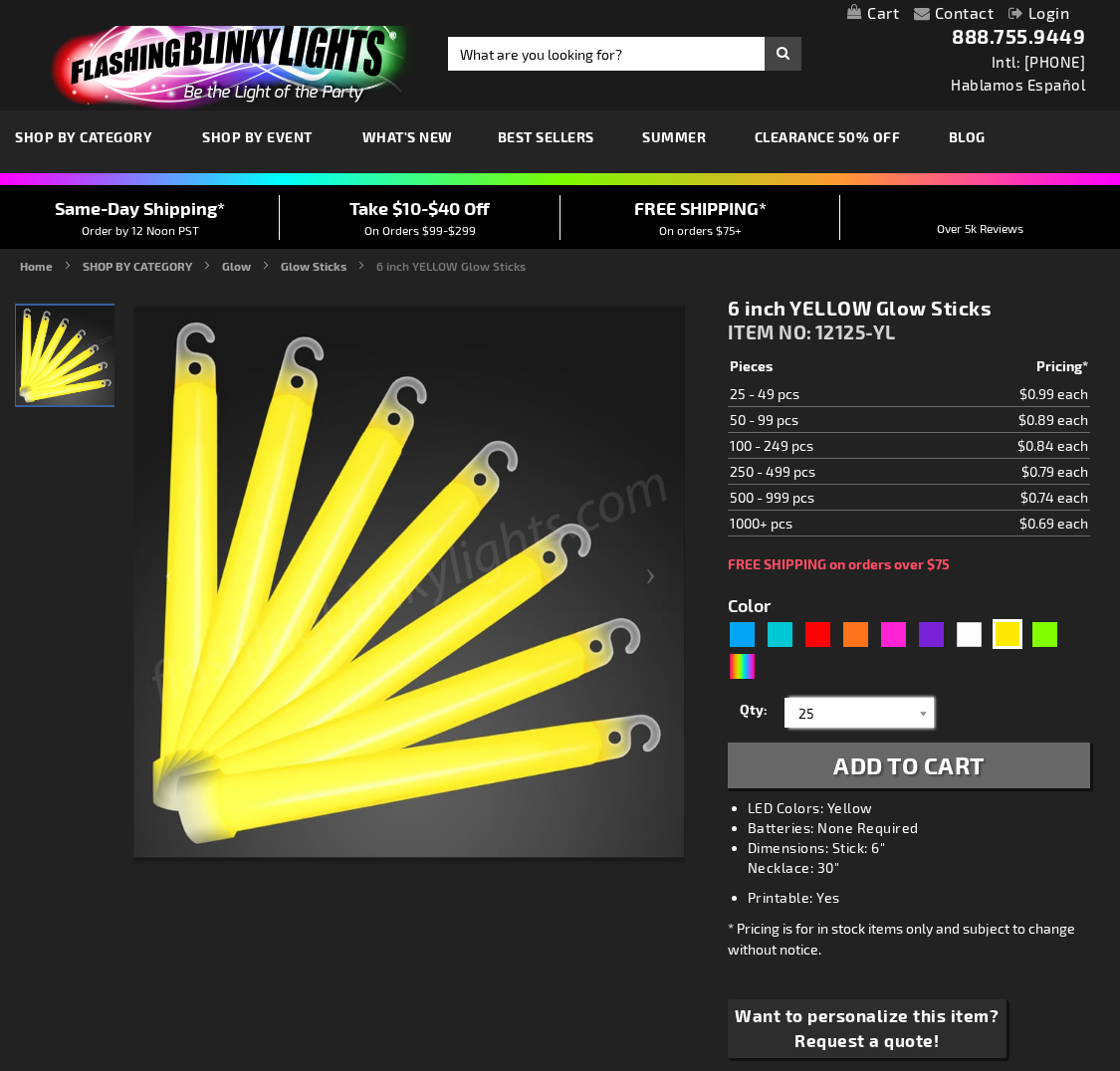 click on "25" at bounding box center [861, 713] 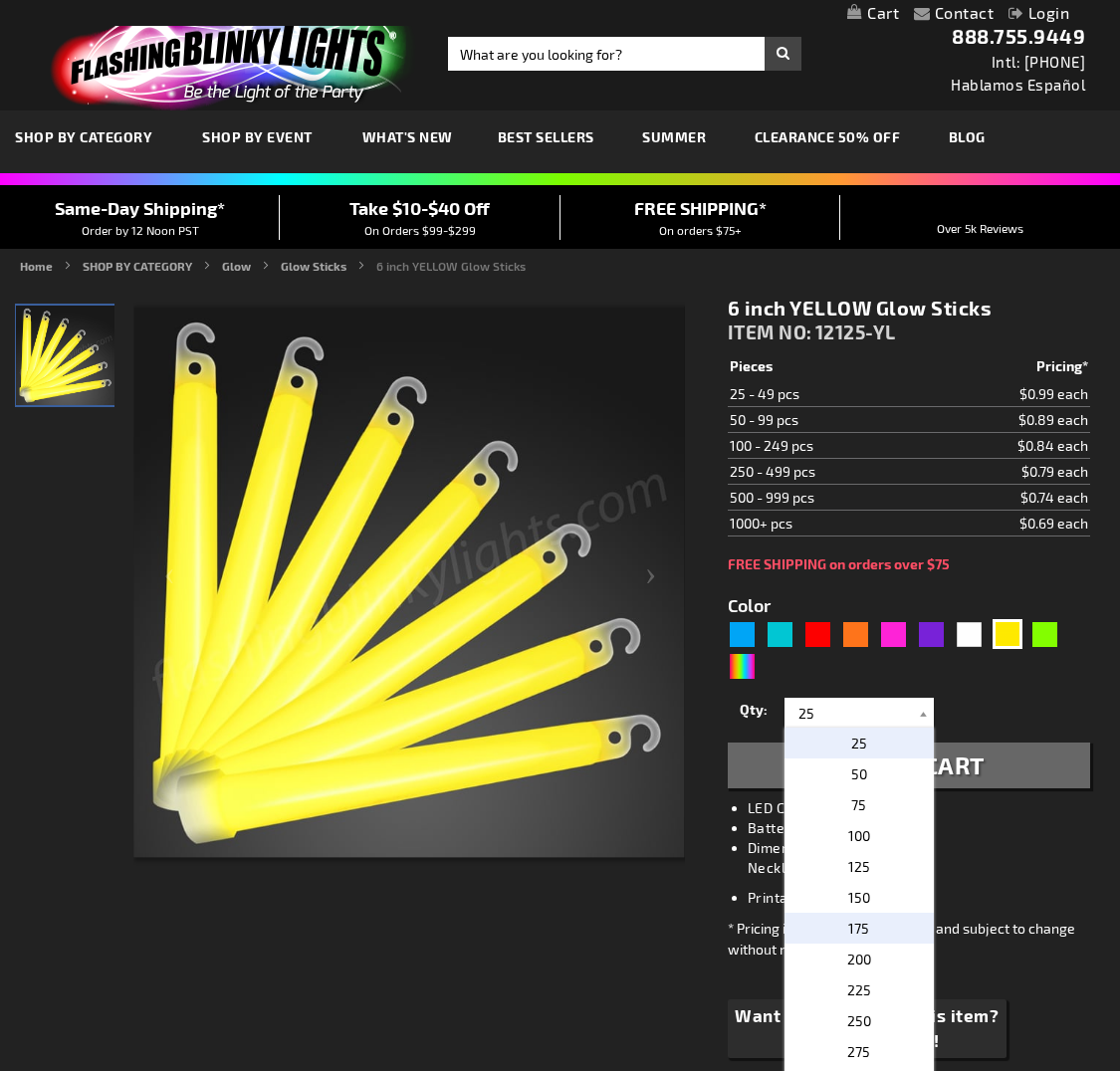 click on "175" at bounding box center [859, 928] 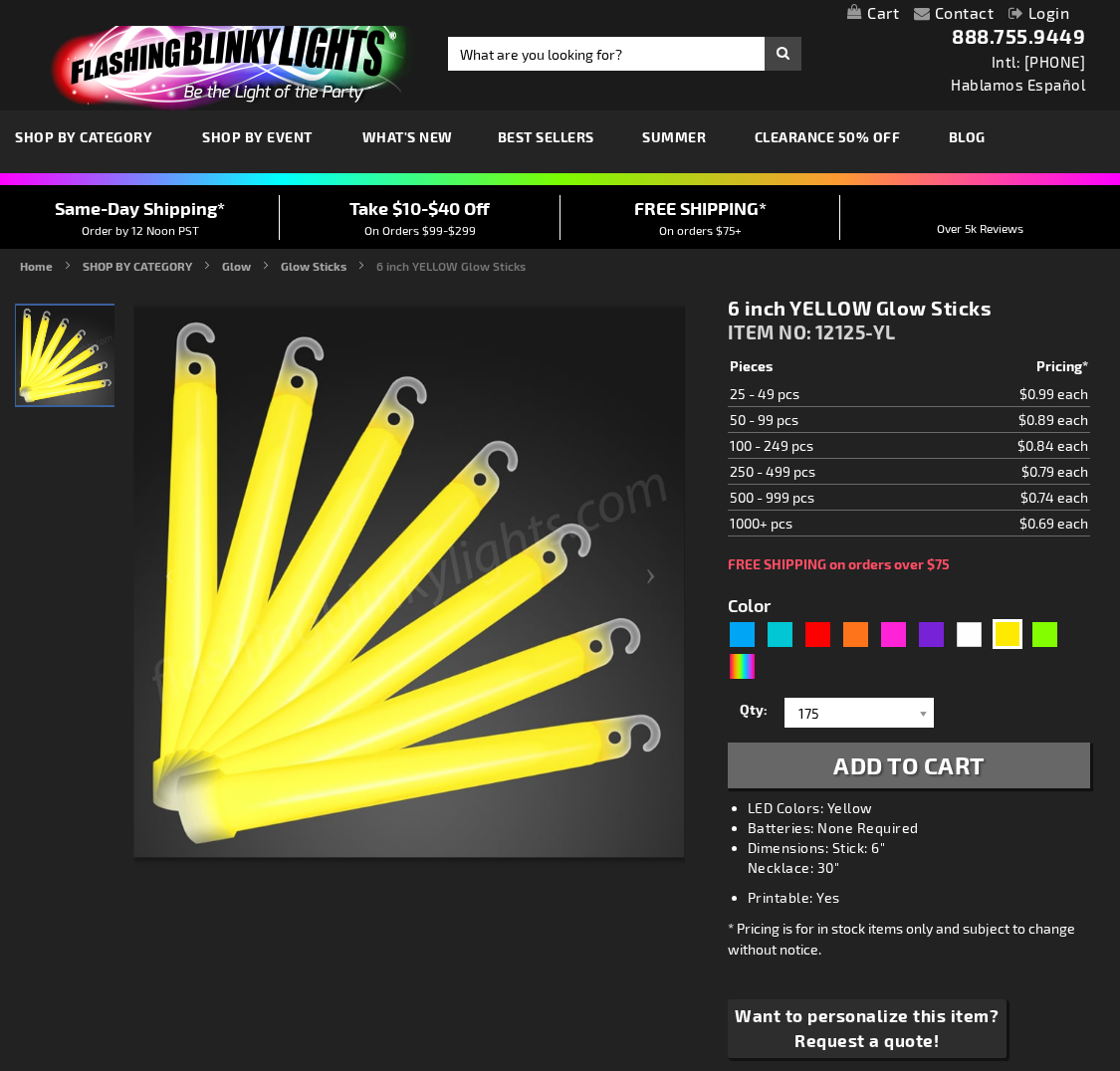 click on "Add to Cart" at bounding box center [909, 764] 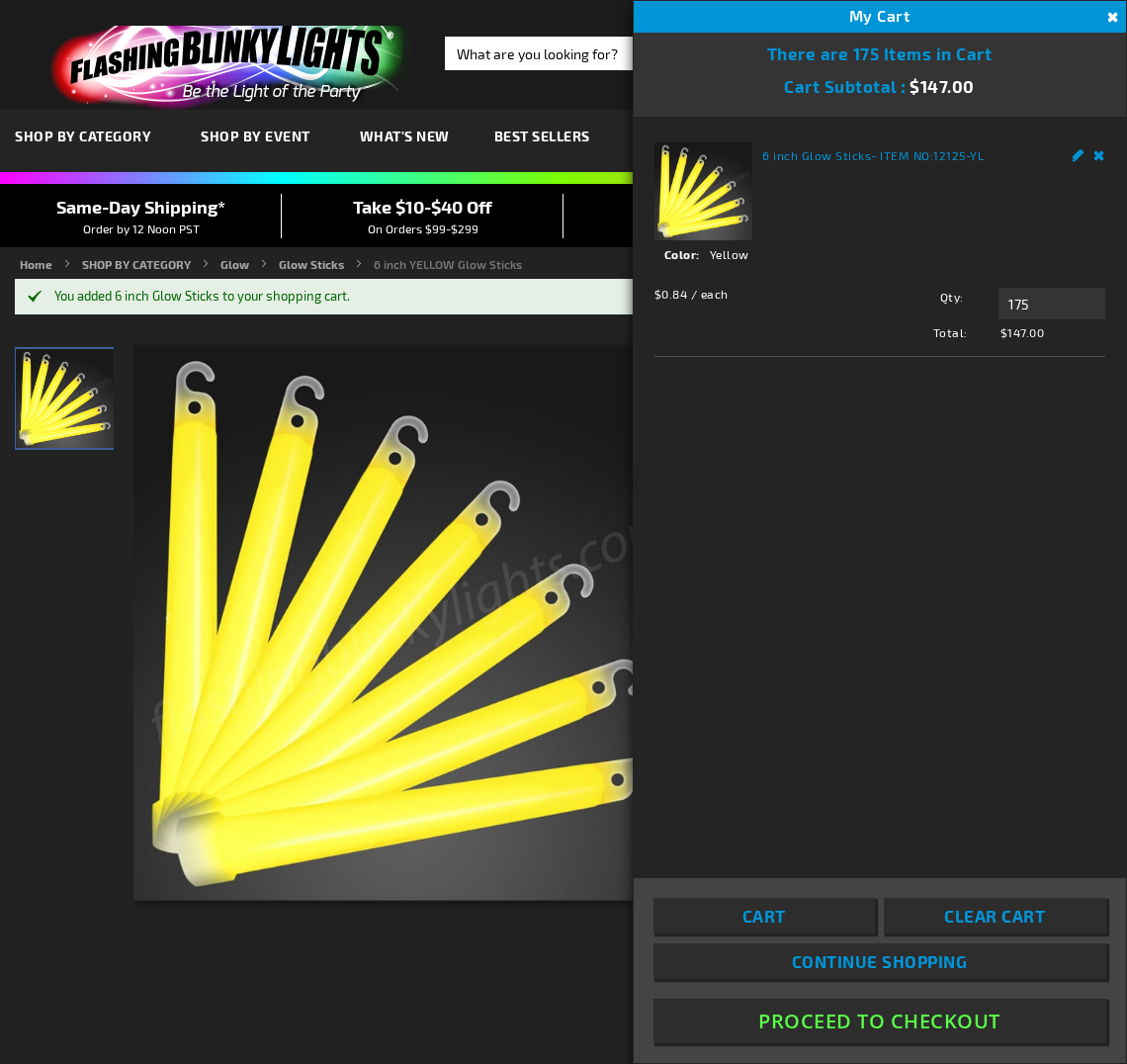 click on "Close" at bounding box center (1111, 18) 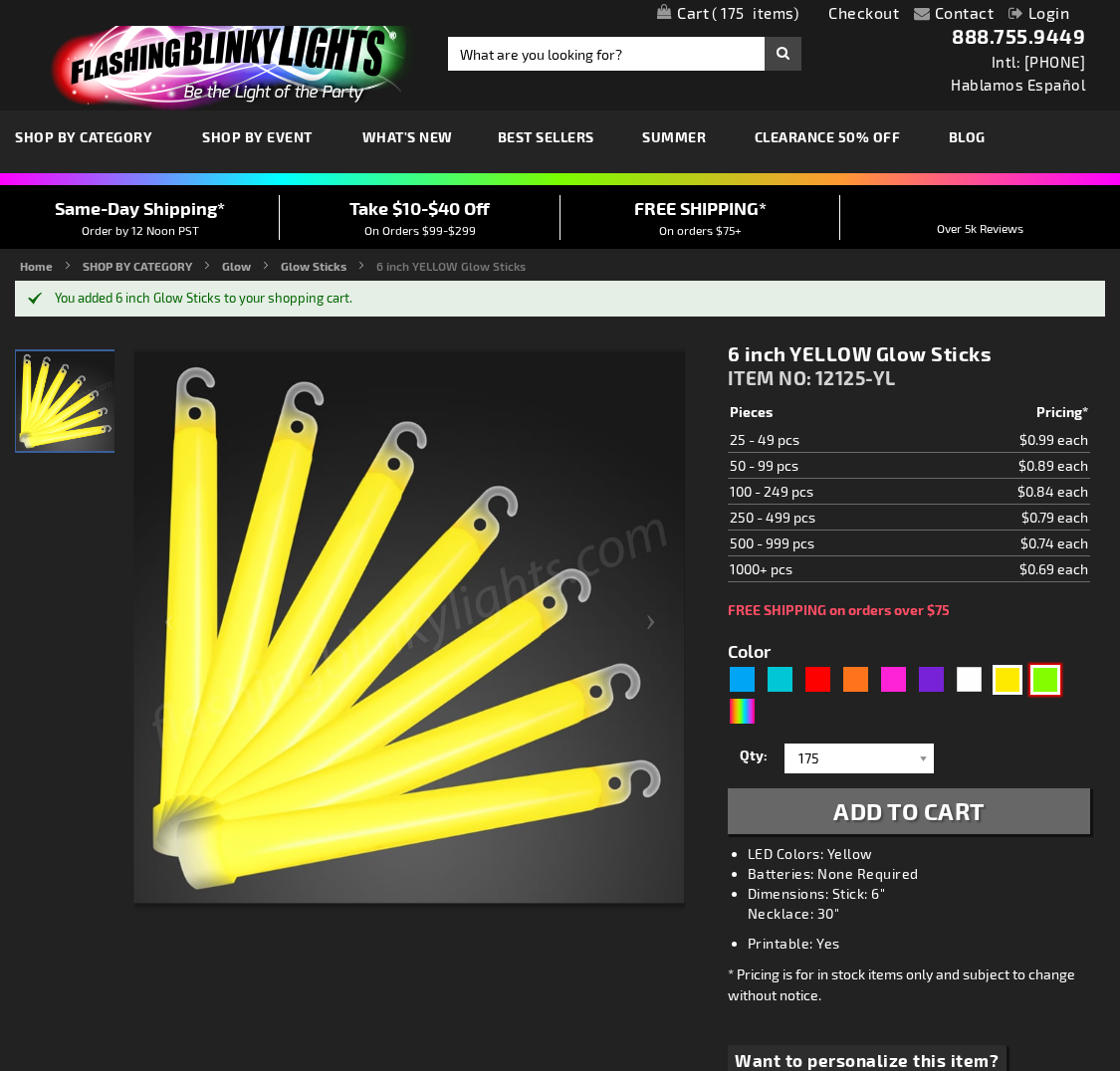 click at bounding box center [1045, 680] 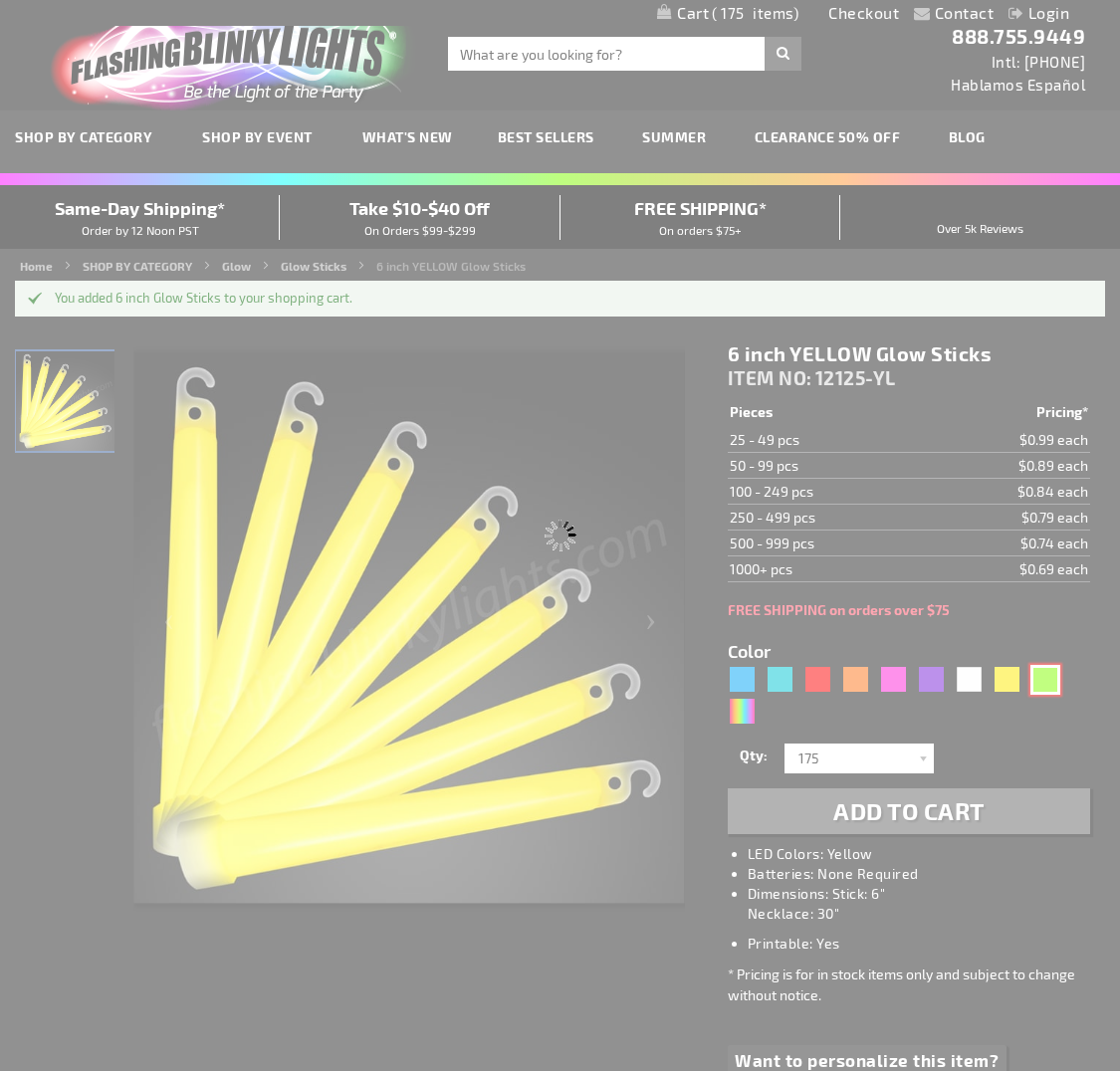 type on "12125-GN" 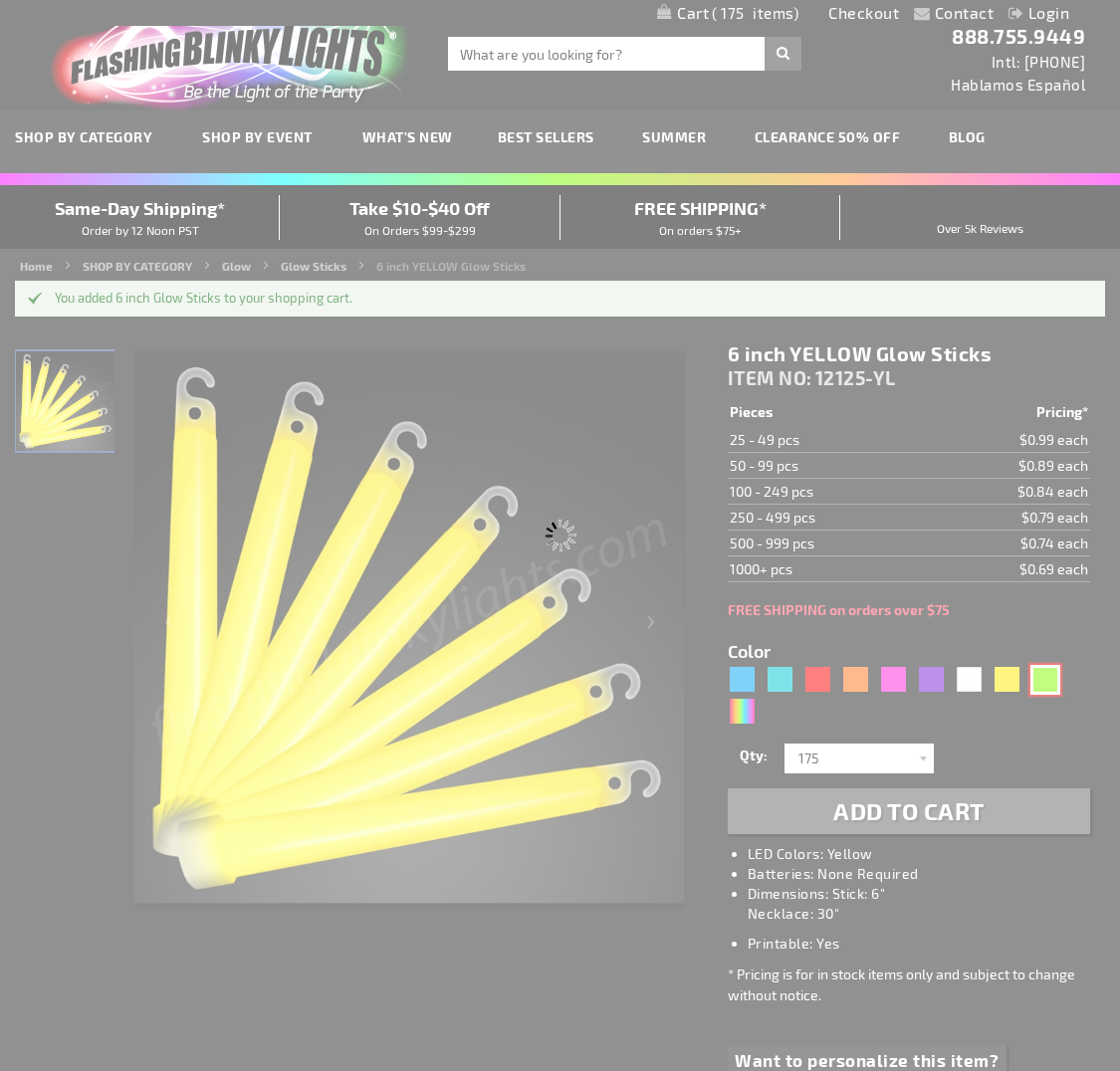 type on "Customize - 6 inch GREEN Glow Sticks - ITEM NO: 12125-GN" 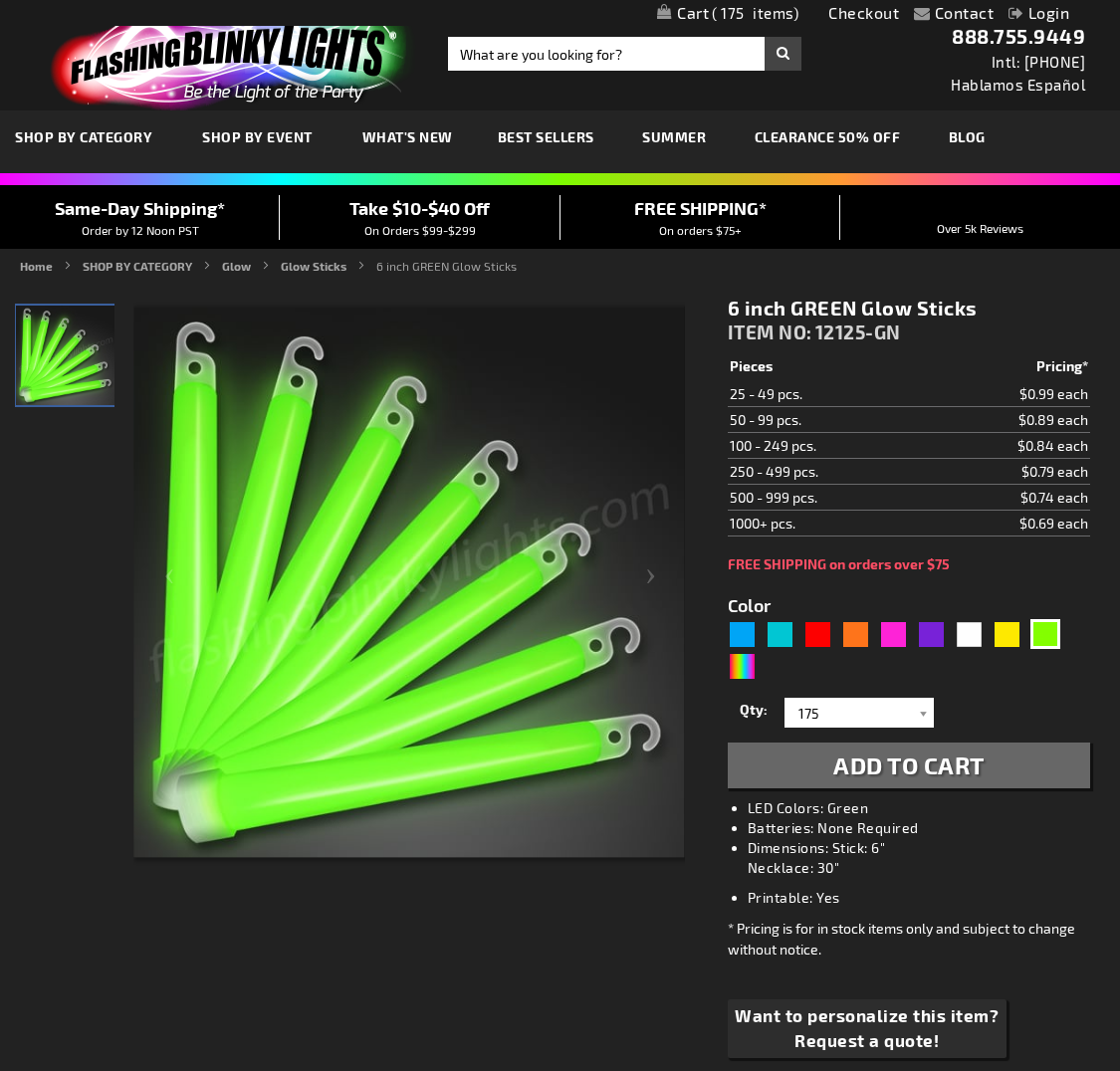 click on "Add to Cart" at bounding box center [909, 764] 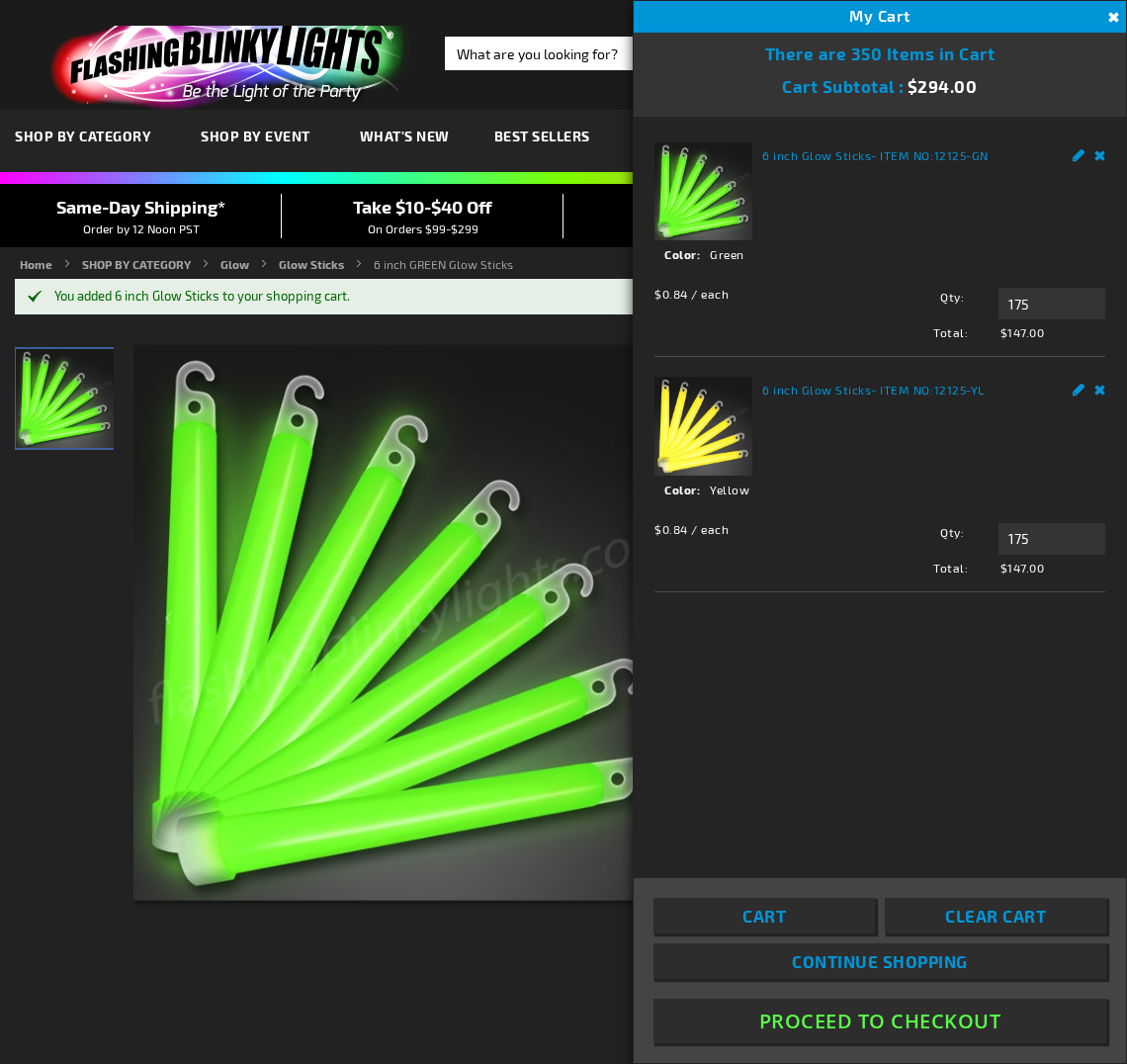 click on "Proceed To Checkout" at bounding box center (880, 1020) 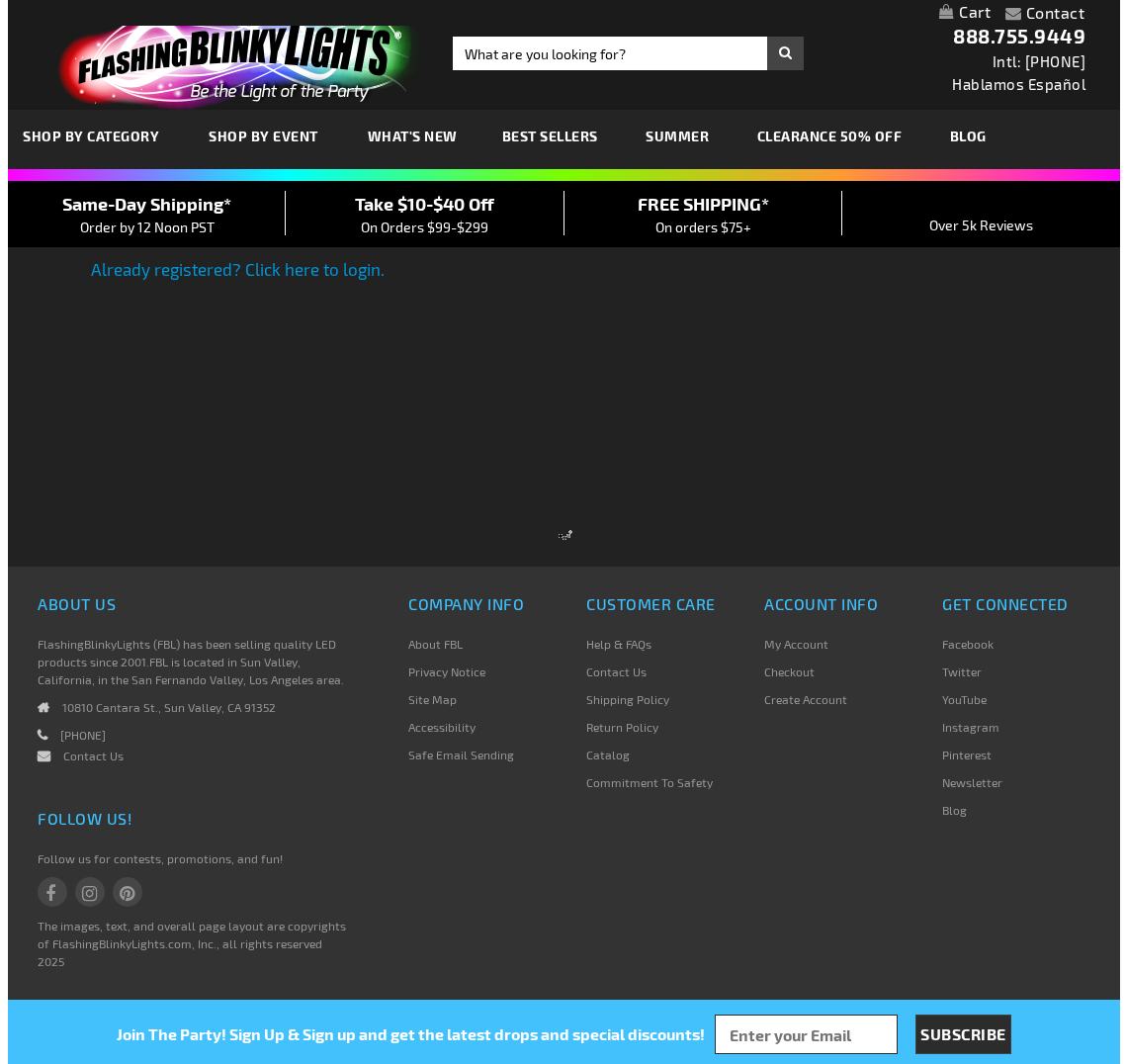 scroll, scrollTop: 0, scrollLeft: 0, axis: both 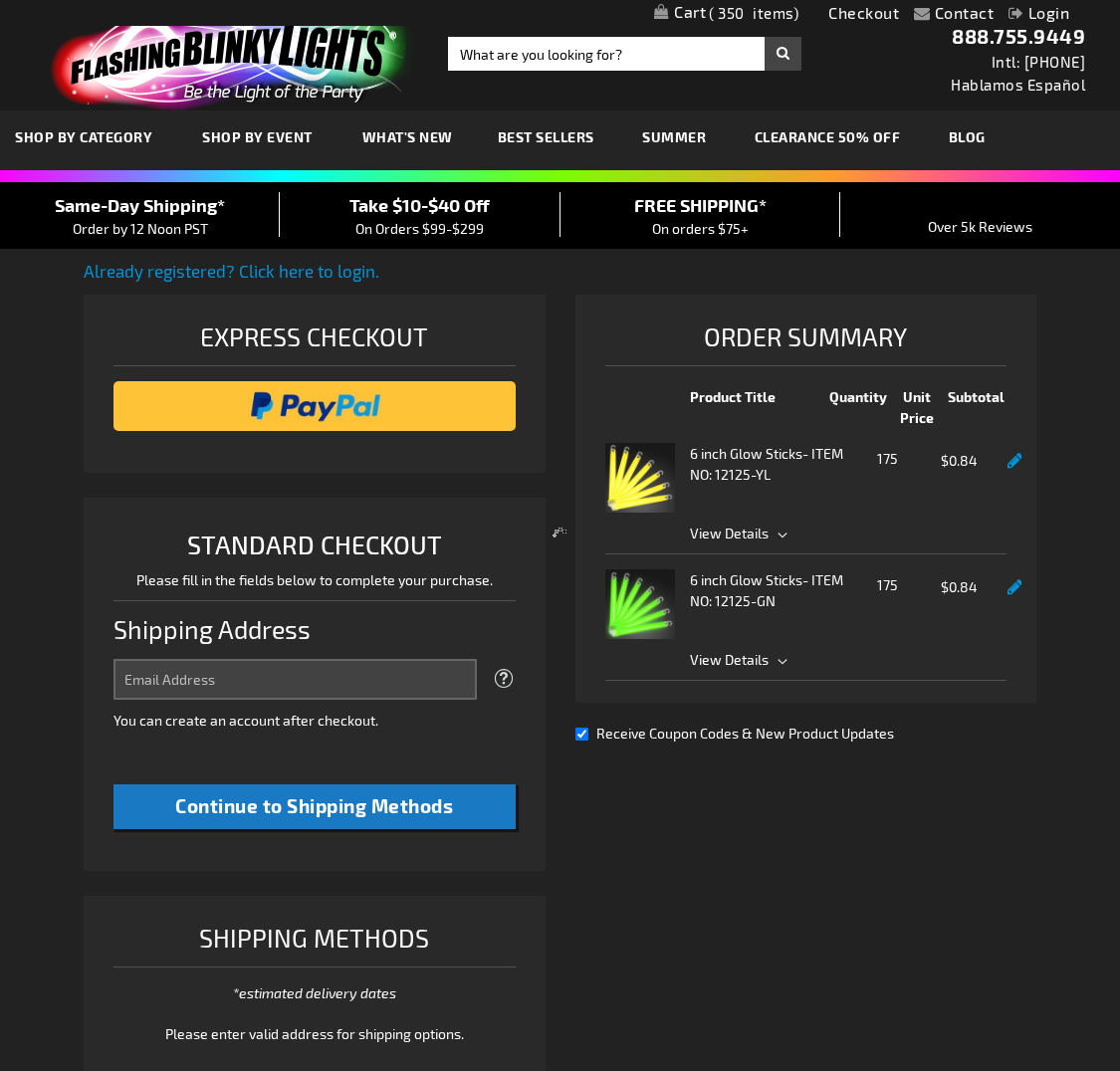 select on "US" 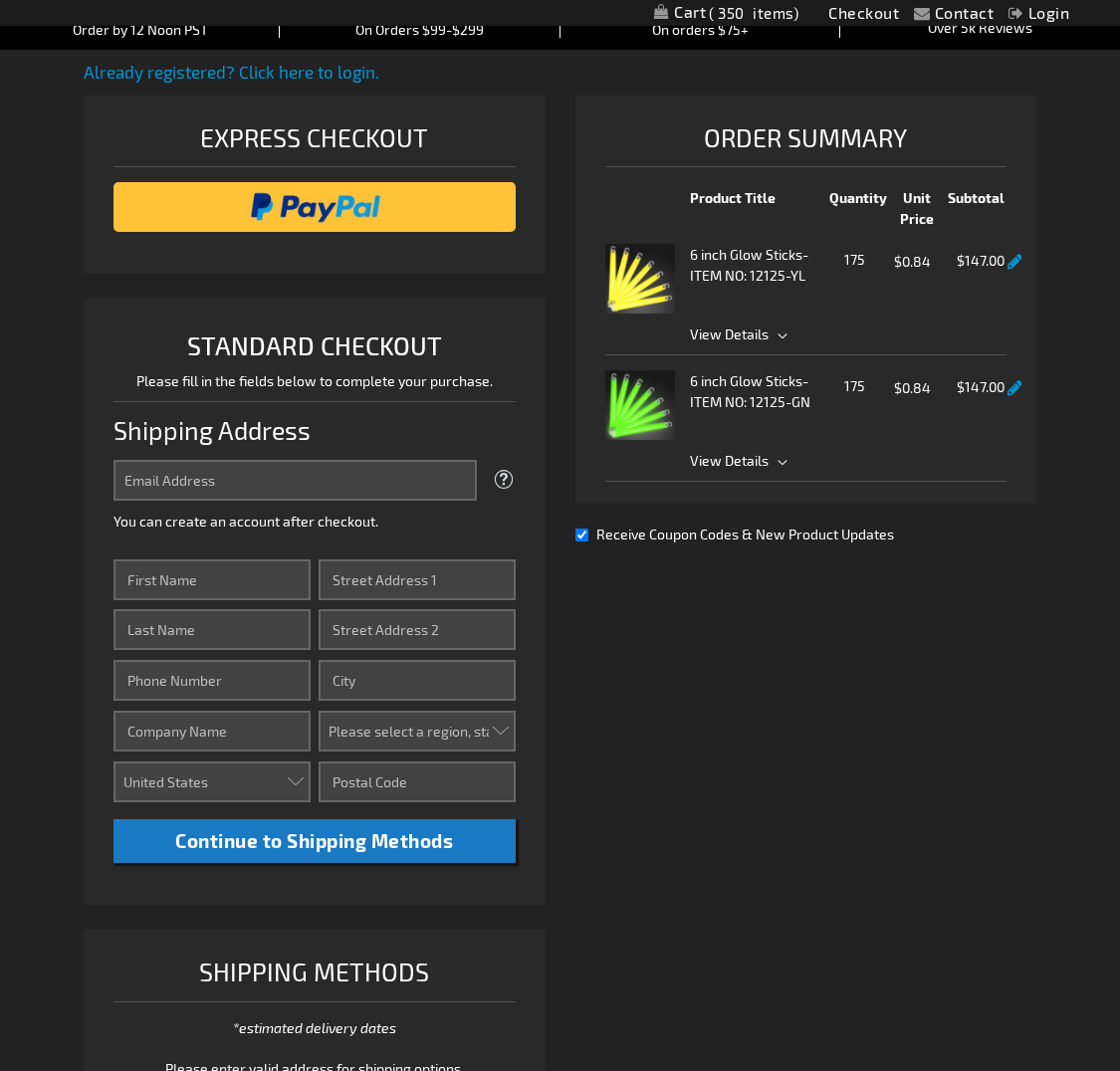 scroll, scrollTop: 402, scrollLeft: 0, axis: vertical 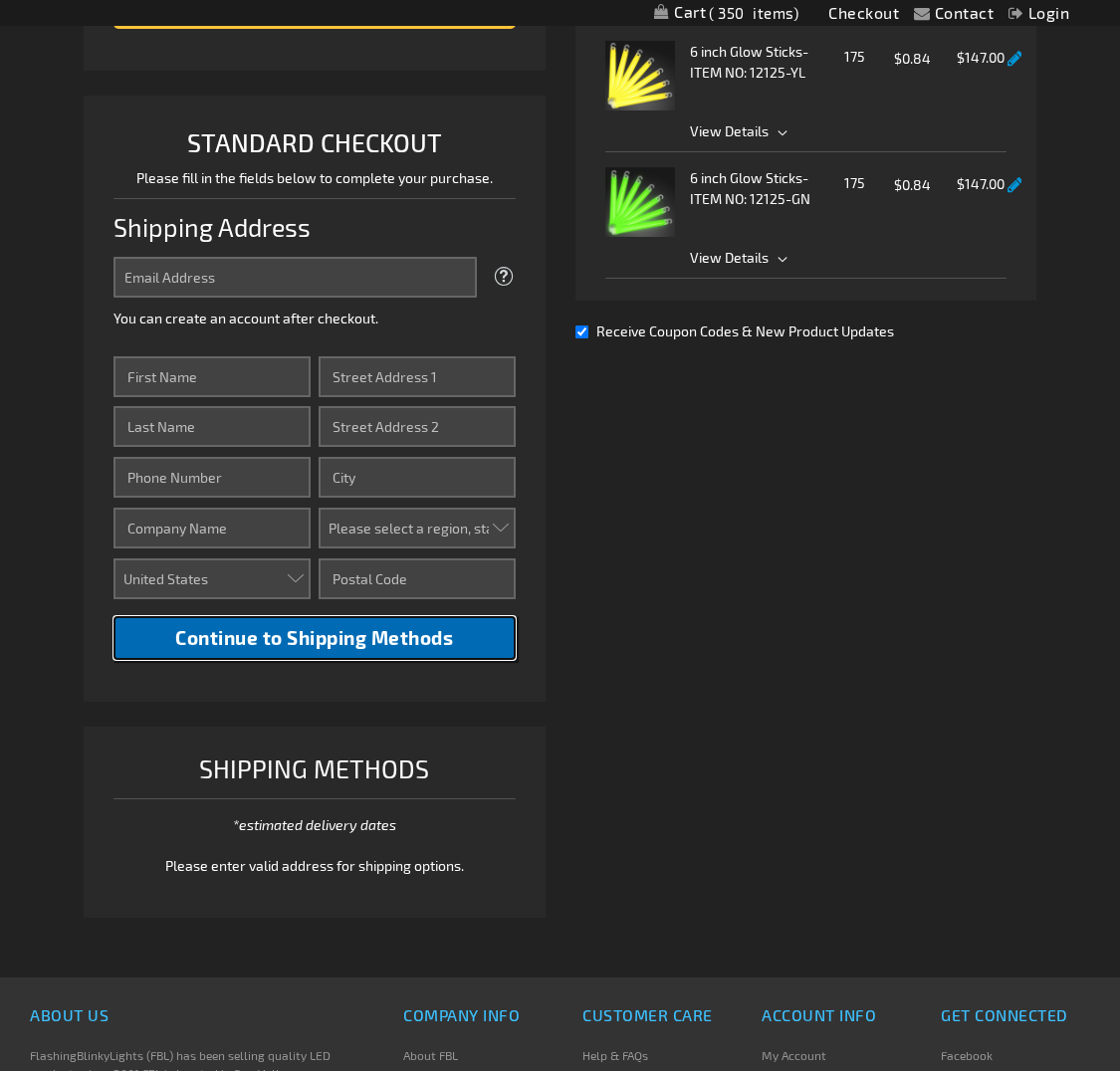 click on "Continue to Shipping Methods" at bounding box center (314, 637) 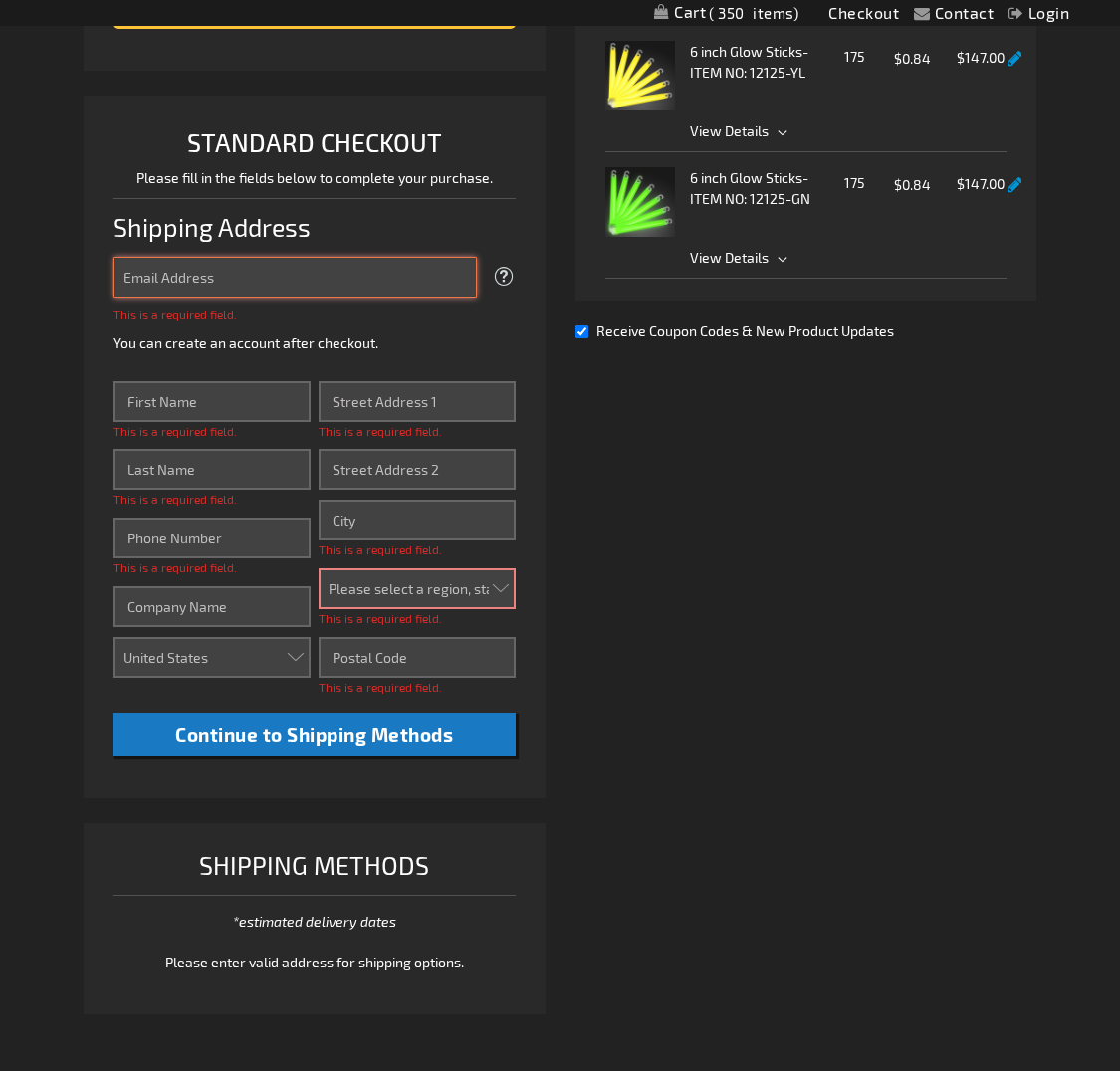 click at bounding box center (0, 1575) 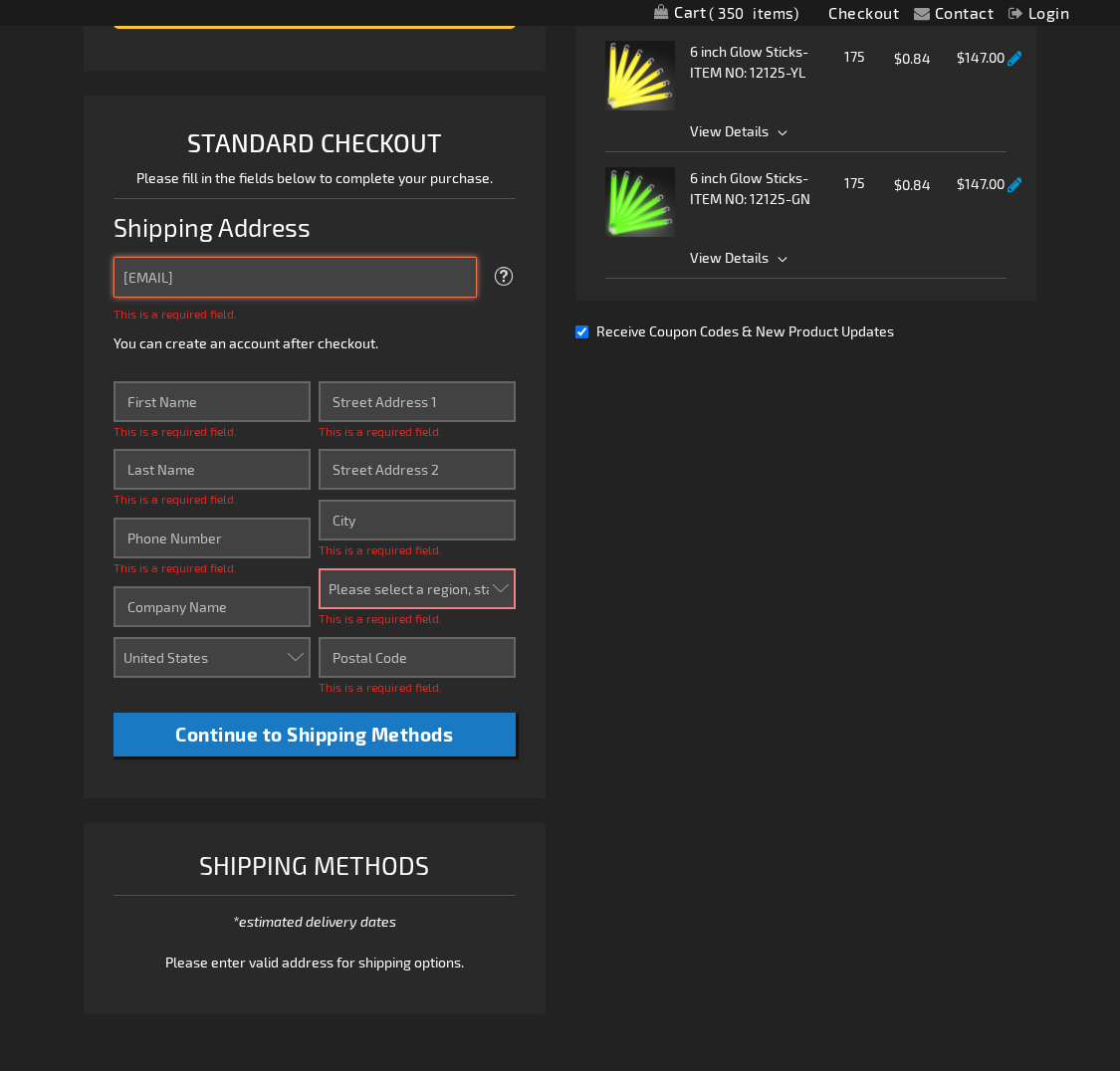 type on "[EMAIL]" 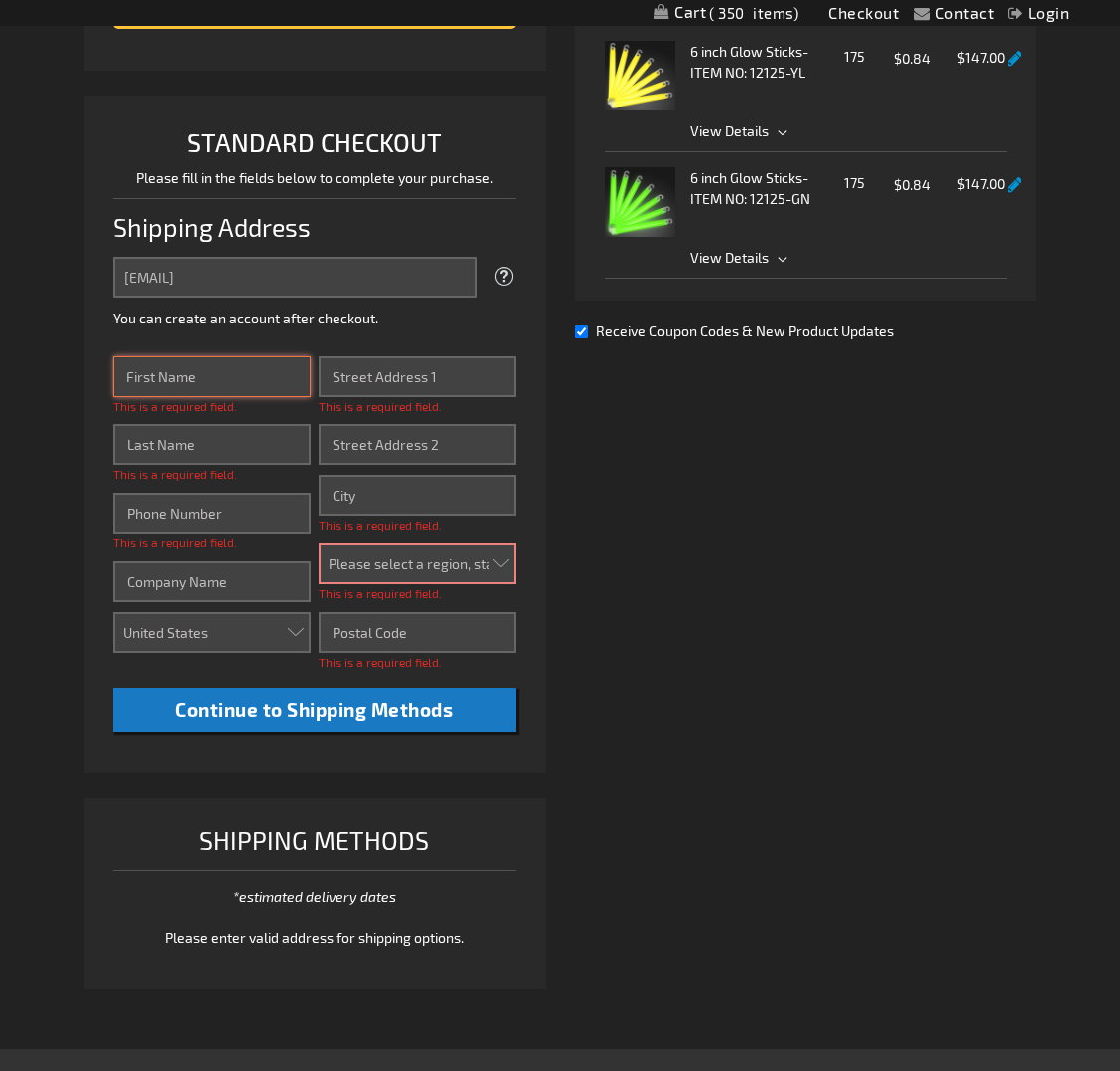 click on "First Name" at bounding box center [212, 376] 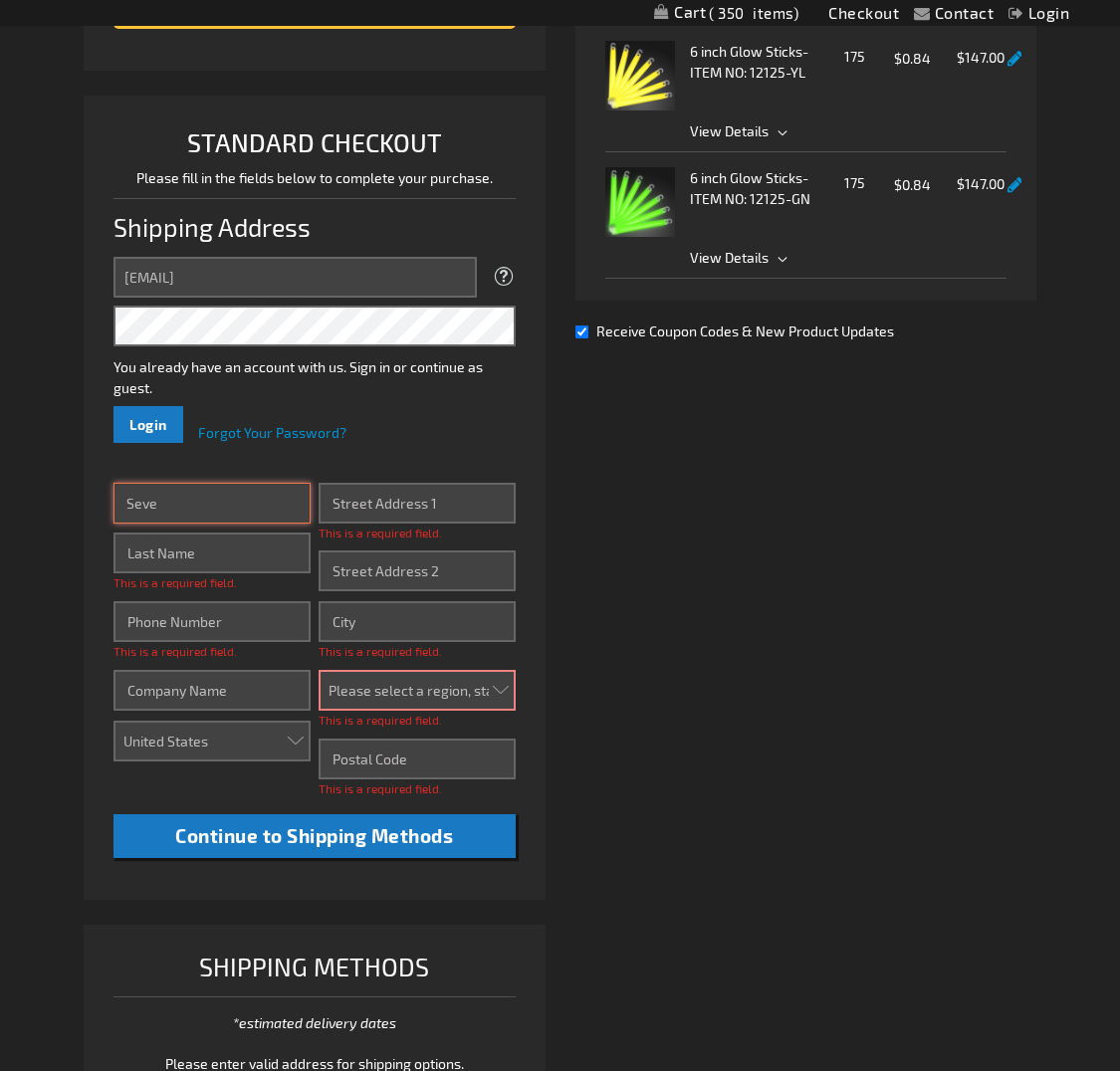 type on "Seve" 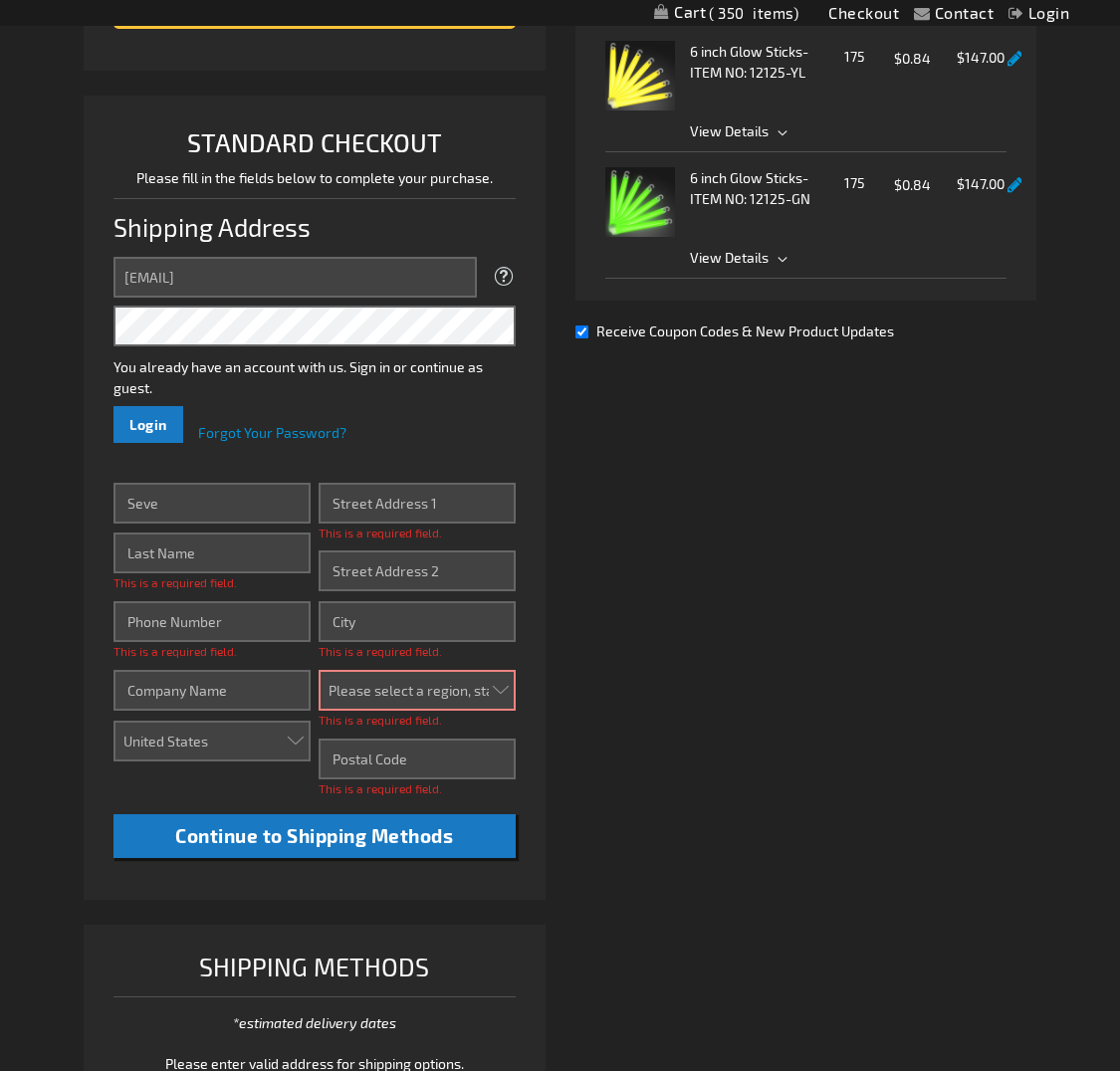 click on "Password
You already have an account with us. Sign in or continue as guest.
Login
Forgot Your Password?" at bounding box center [314, 374] 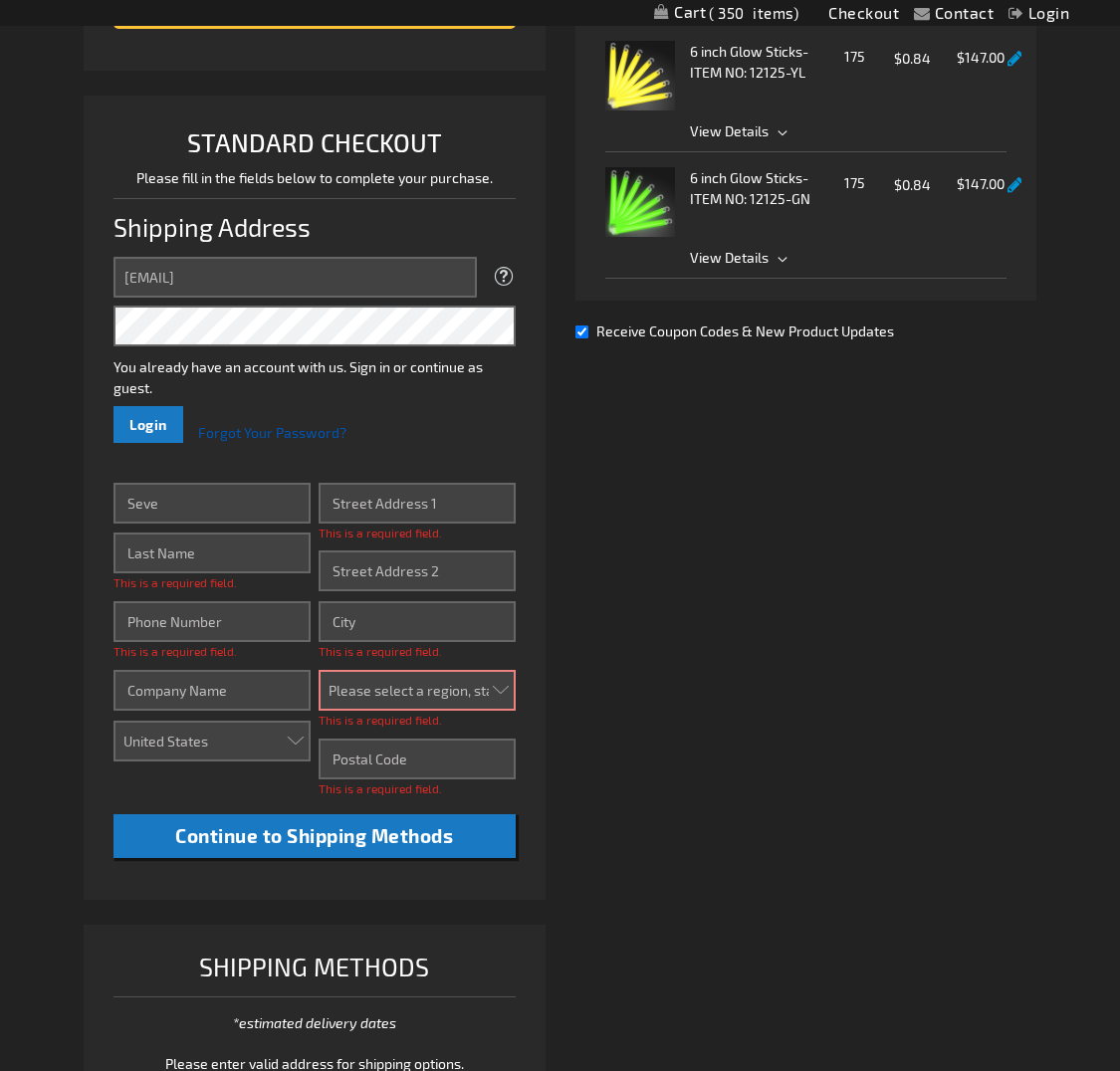 click on "Forgot Your Password?" at bounding box center [272, 432] 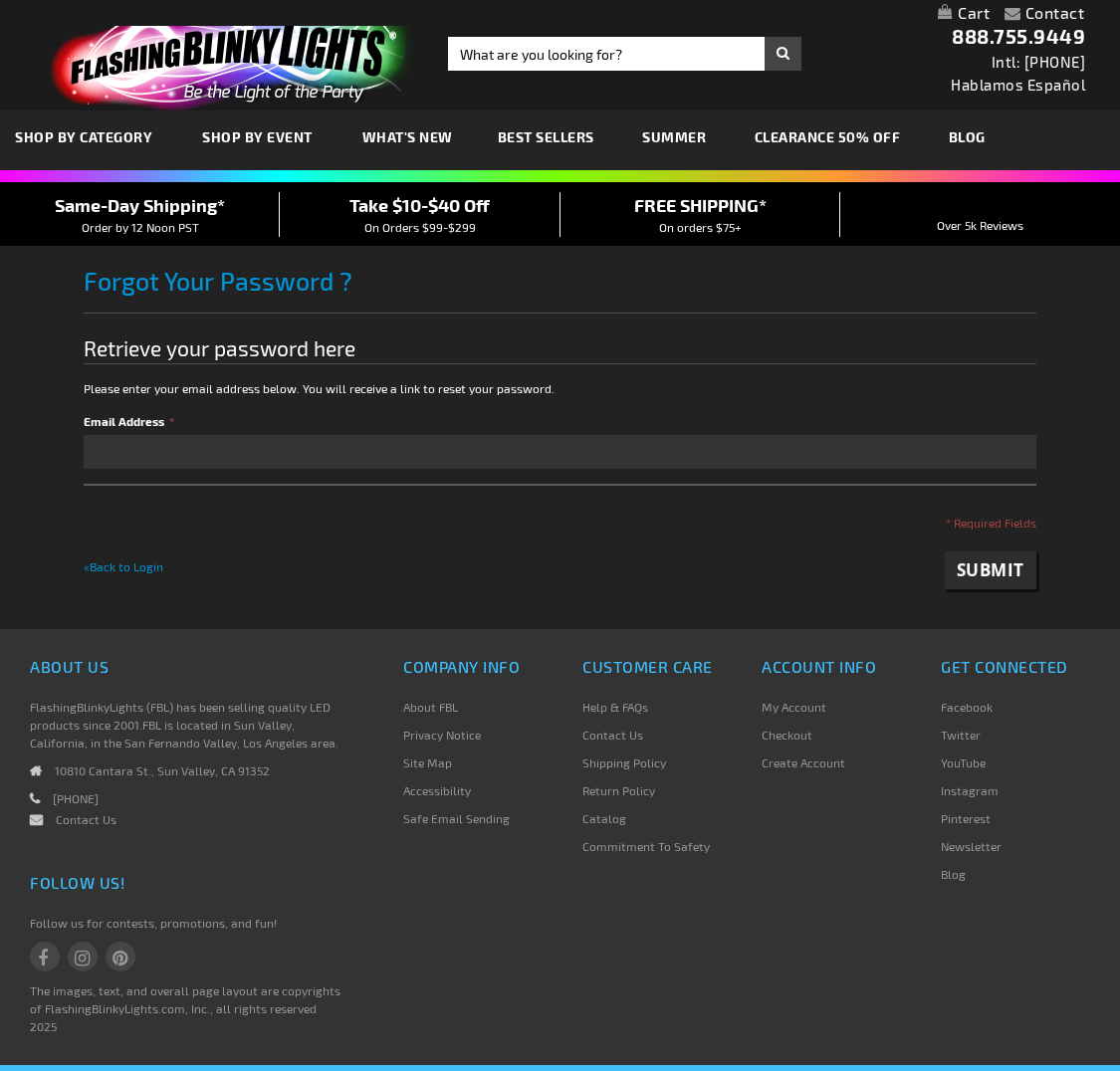 scroll, scrollTop: 0, scrollLeft: 0, axis: both 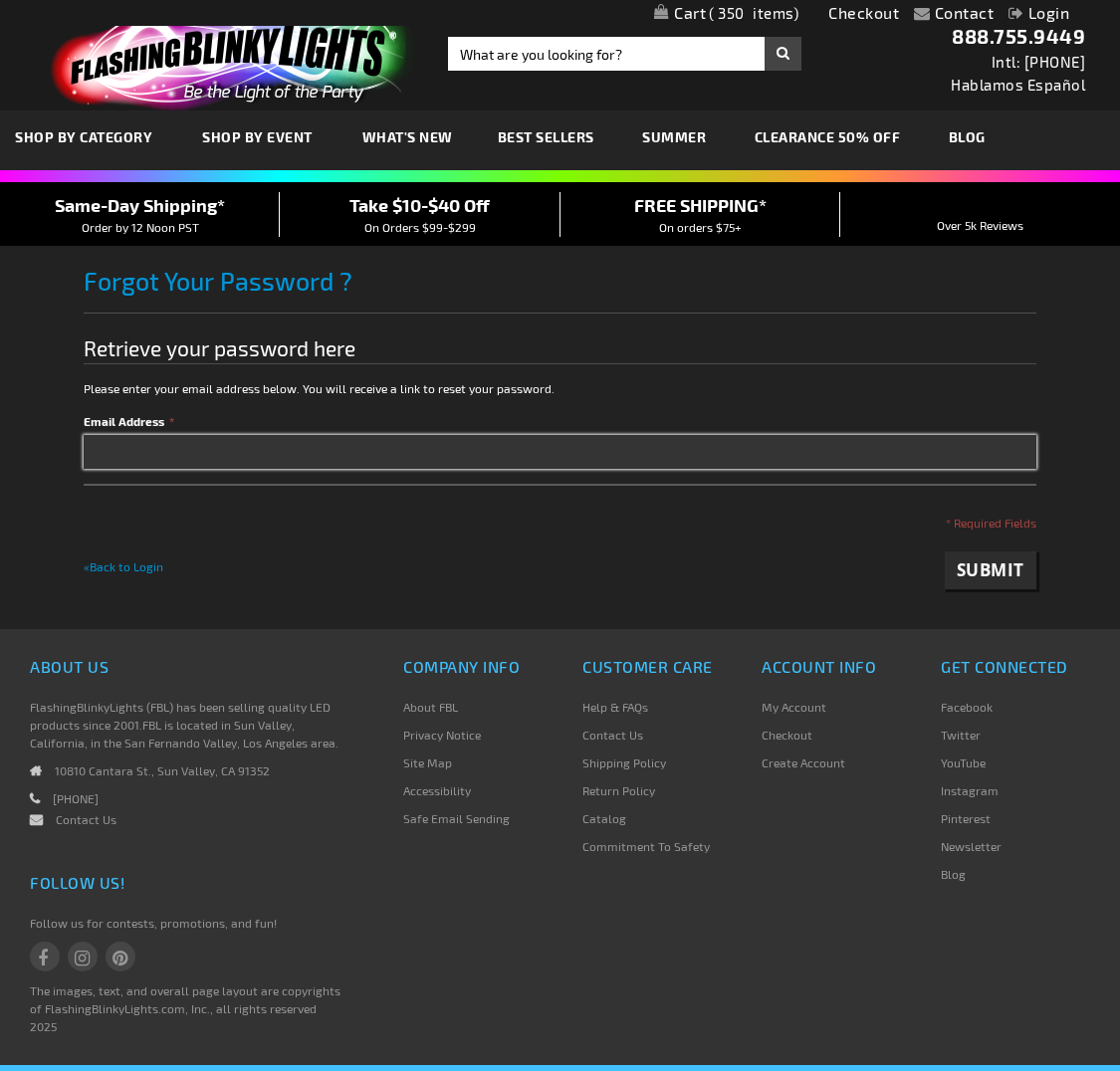 click on "Email Address" at bounding box center (560, 452) 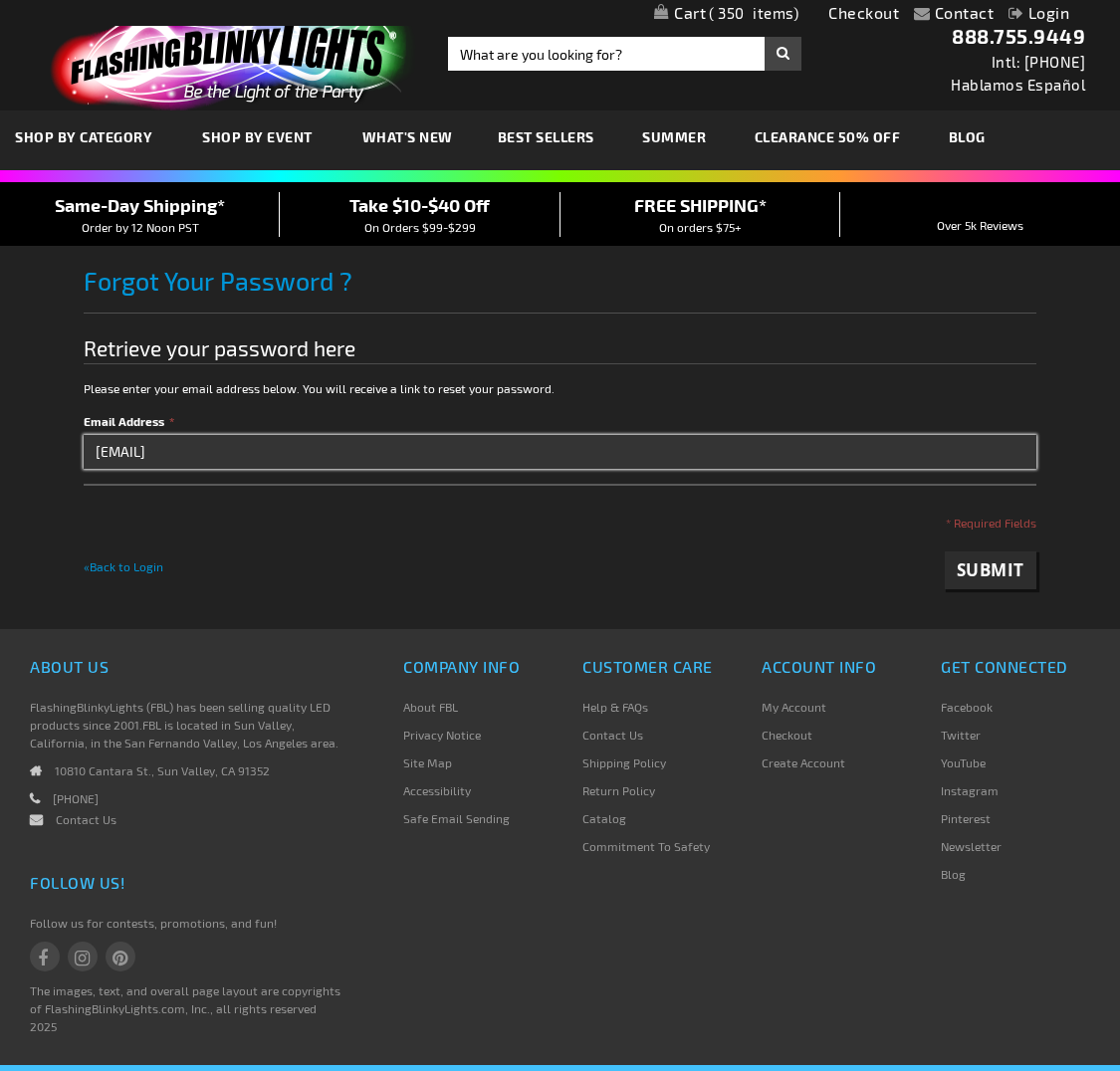 type on "monkey@goldarrowcamp.com" 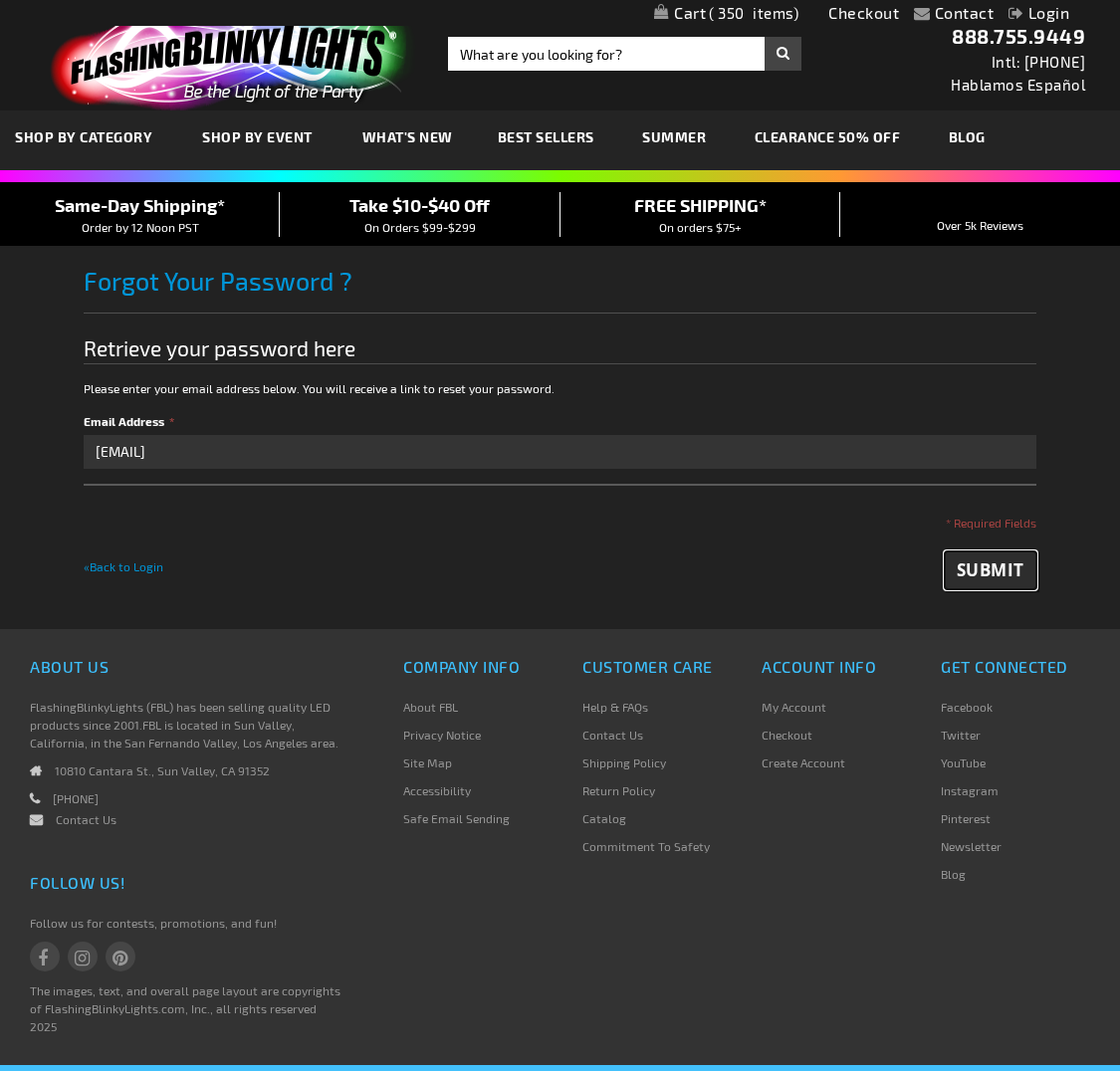 type 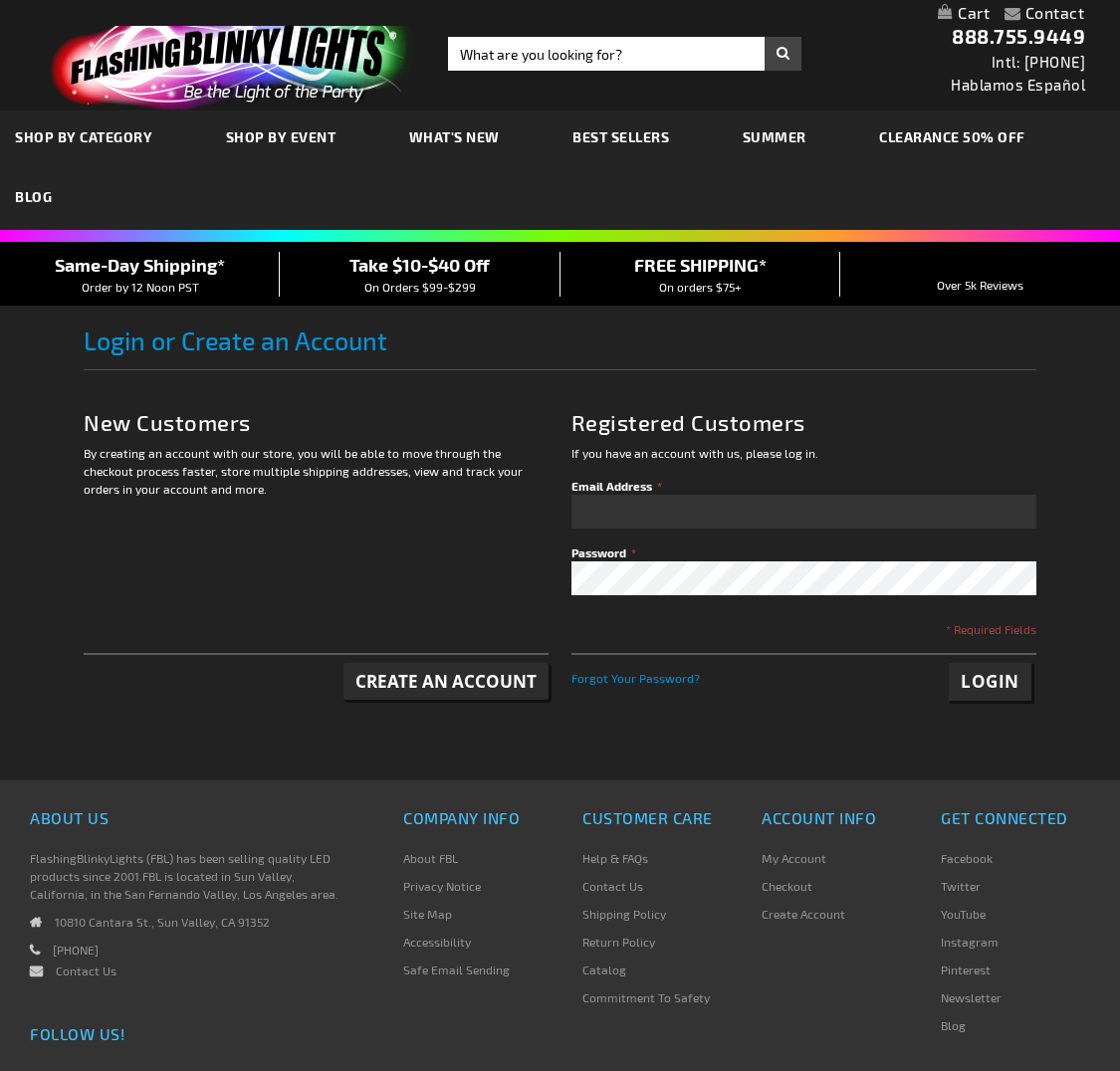 scroll, scrollTop: 0, scrollLeft: 0, axis: both 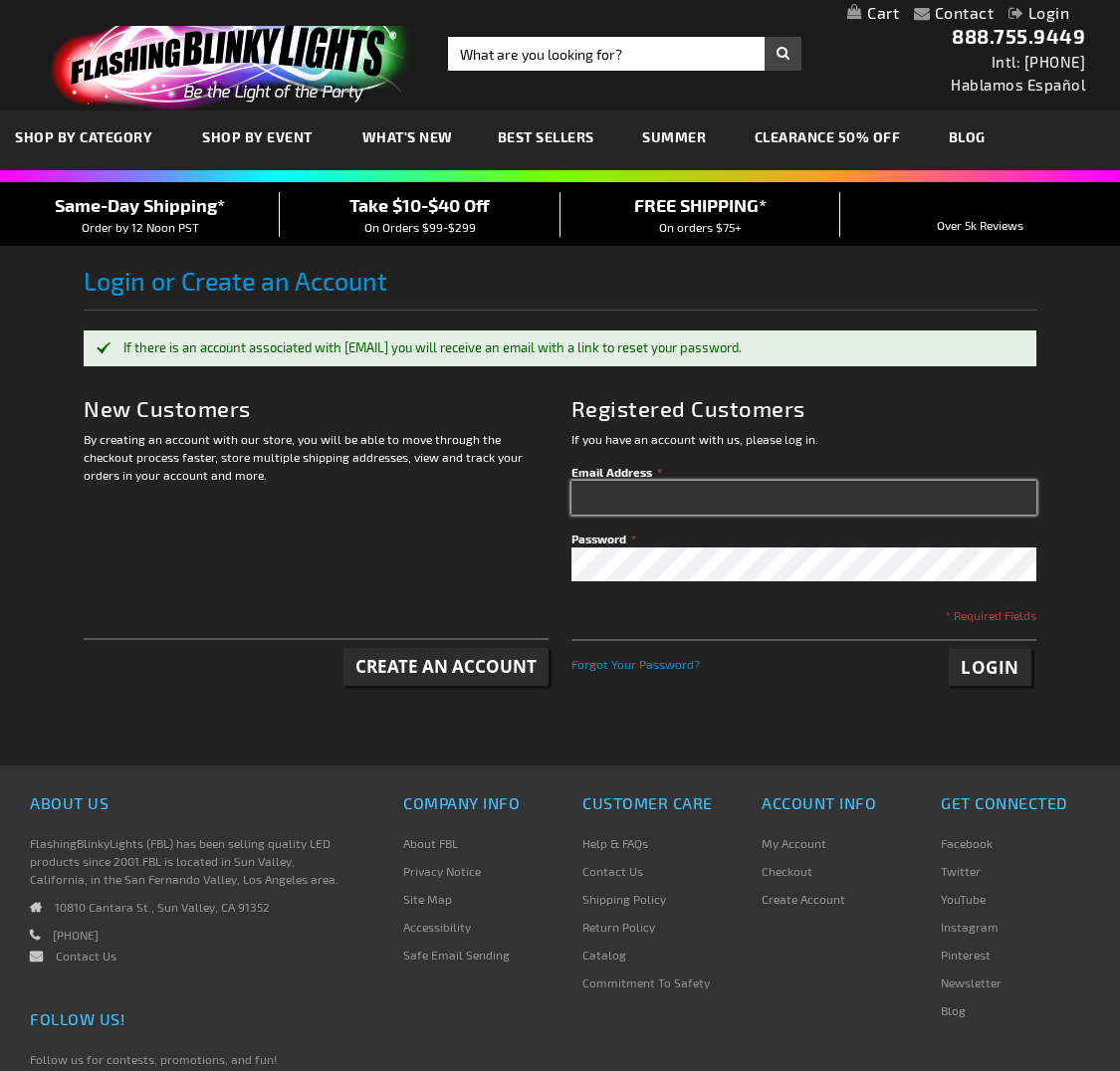 click on "Email Address" at bounding box center [803, 498] 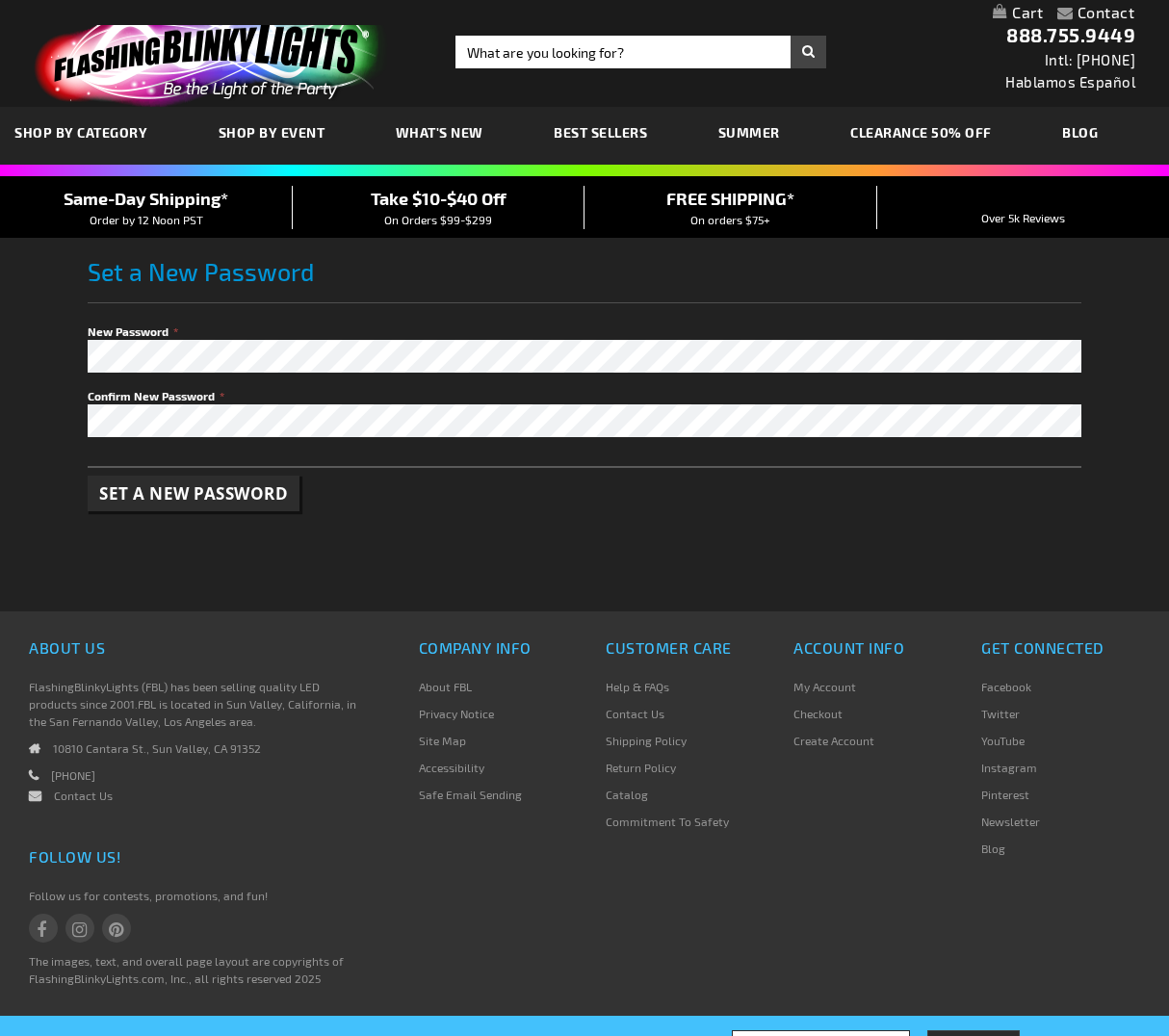 scroll, scrollTop: 0, scrollLeft: 0, axis: both 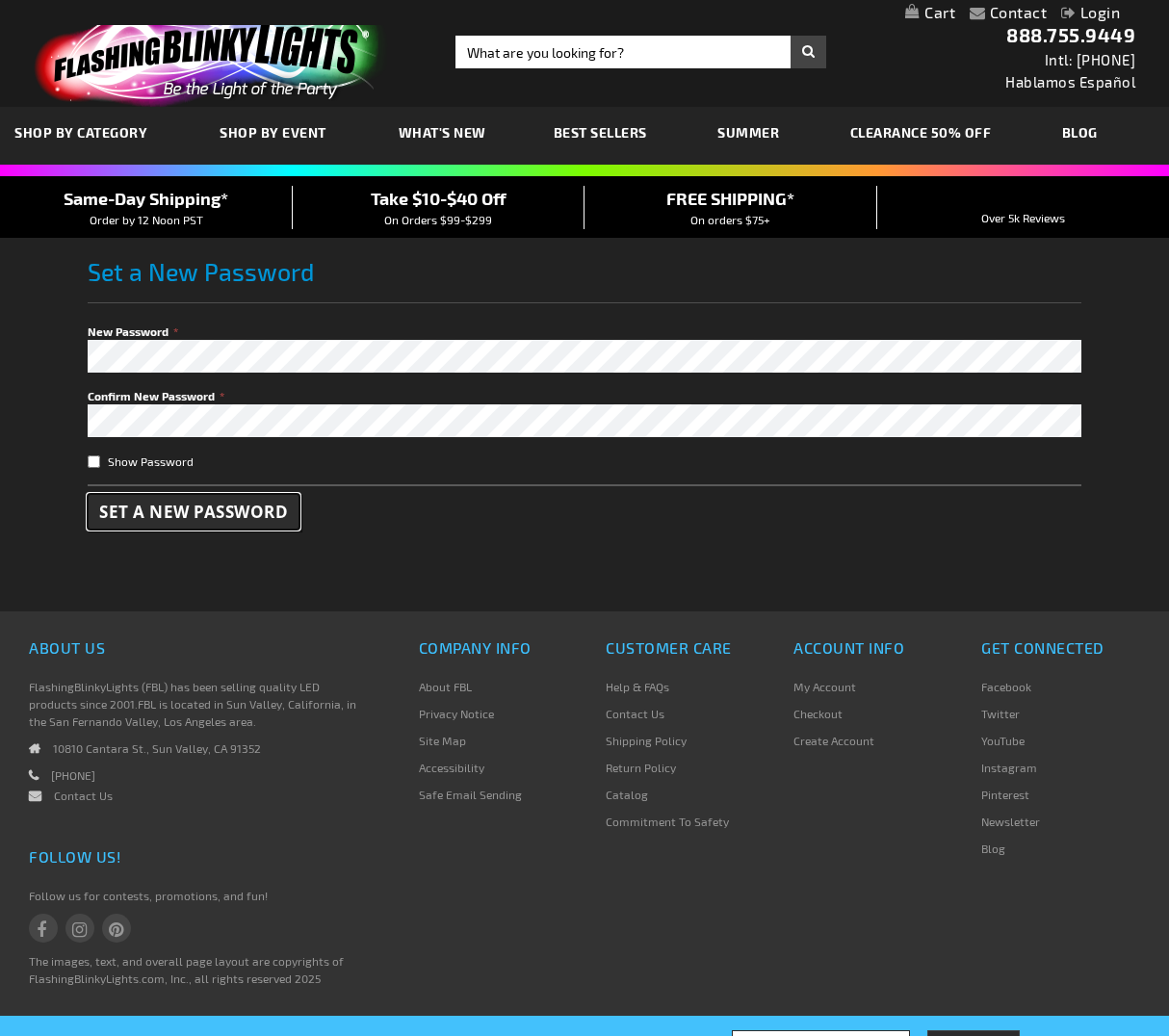 click on "Set a New Password" at bounding box center [194, 511] 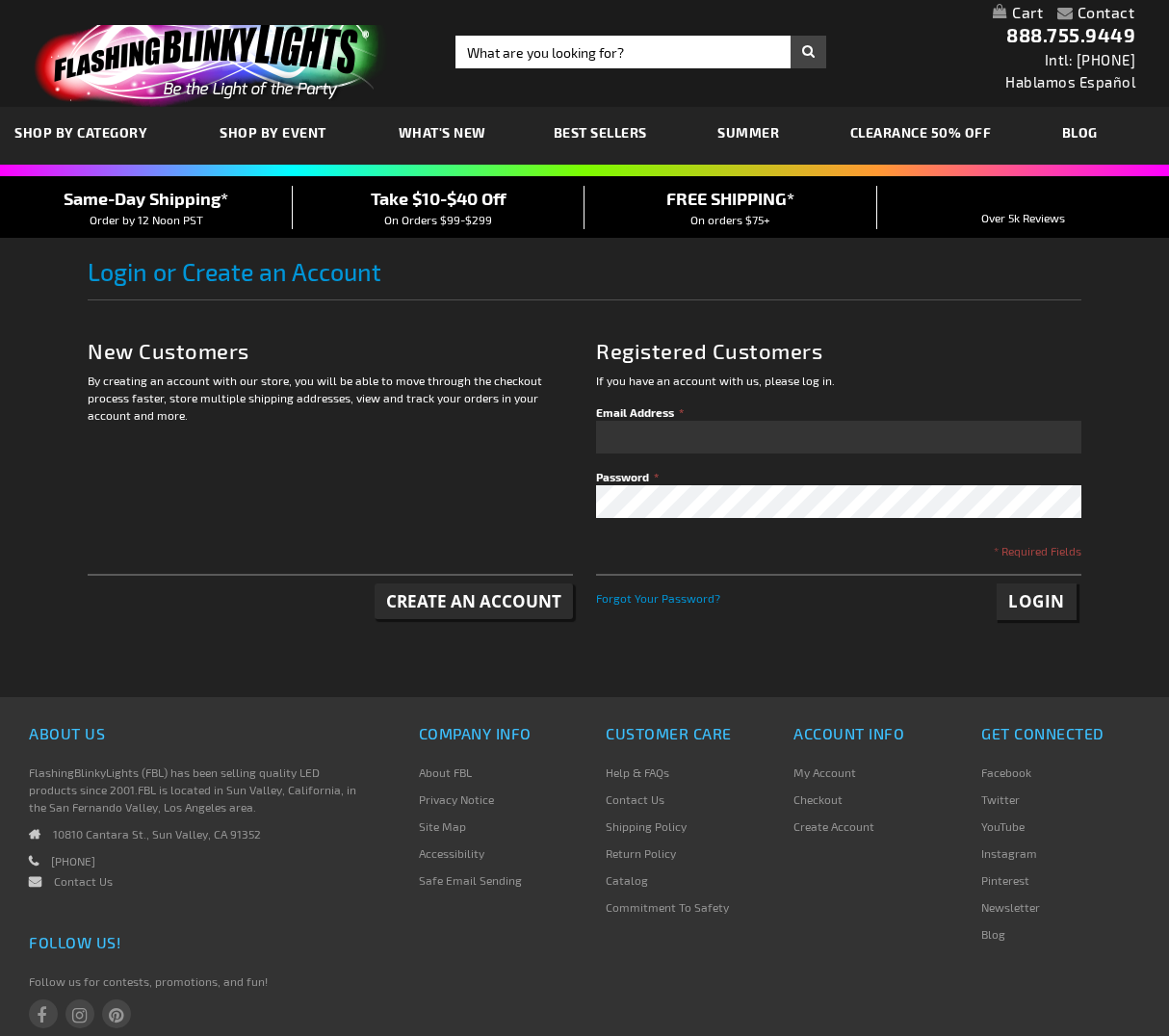 scroll, scrollTop: 0, scrollLeft: 0, axis: both 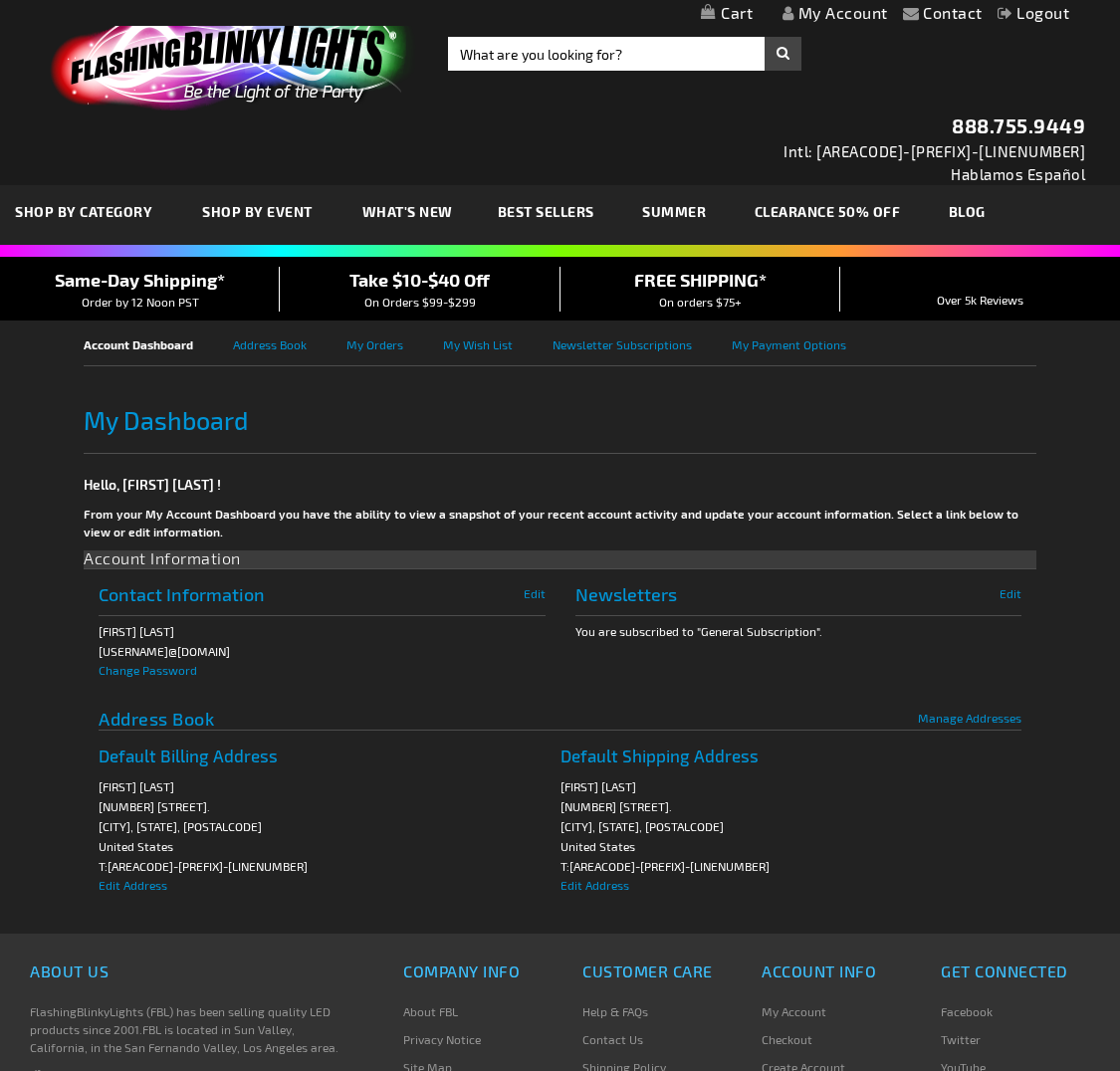 click on "My Cart" at bounding box center [727, 13] 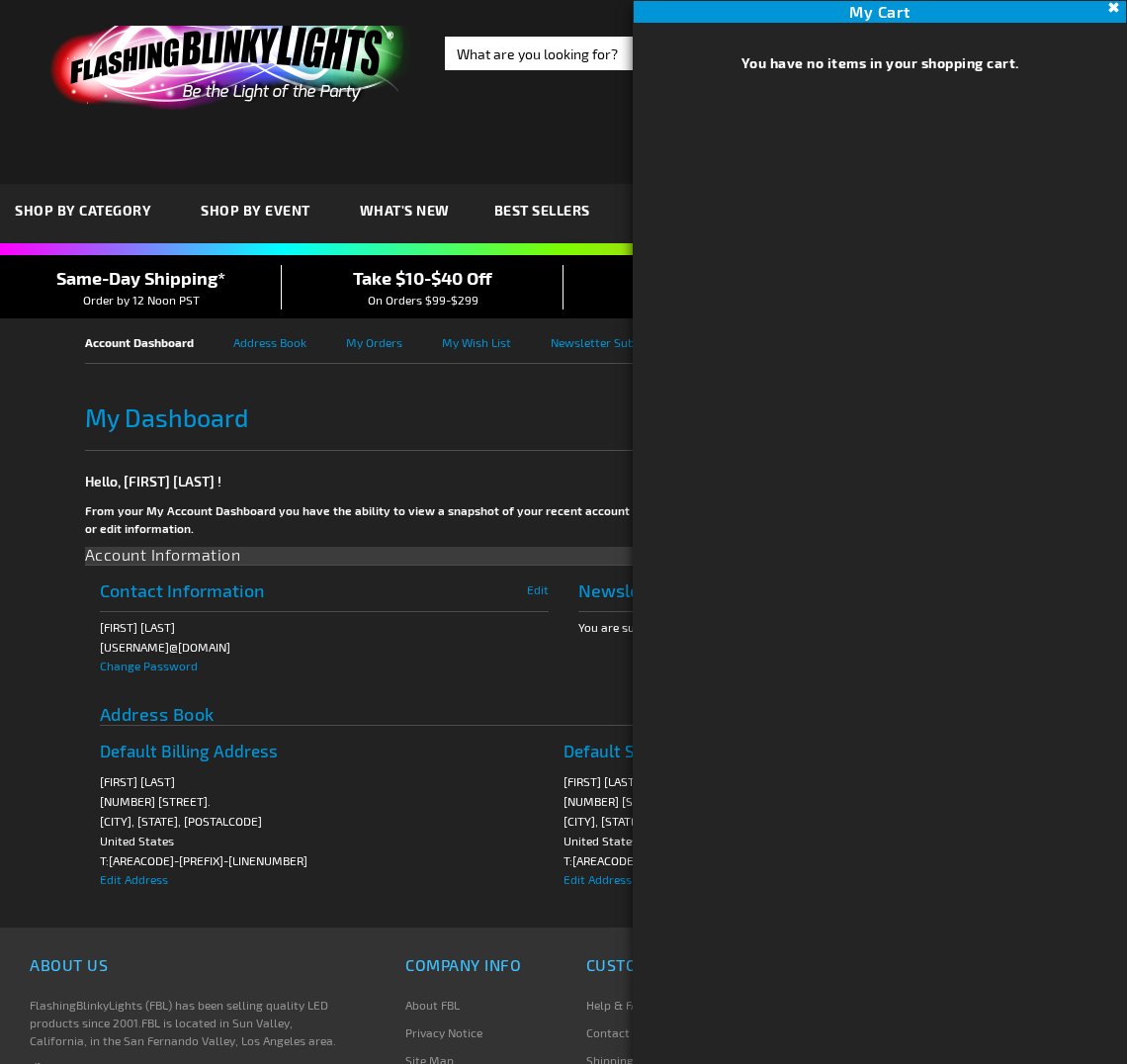 click on "Close" at bounding box center (1111, 8) 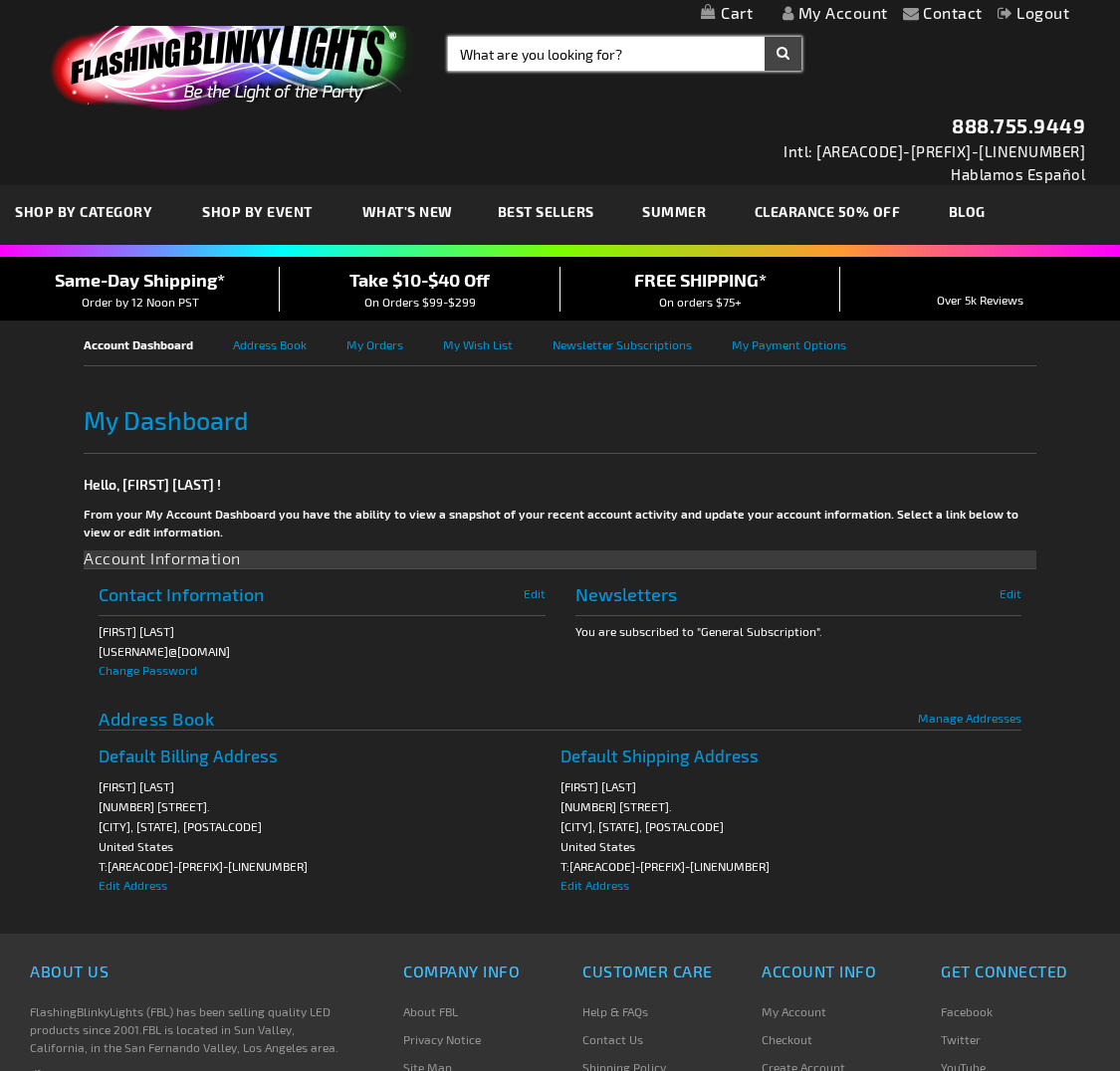 click on "Search" at bounding box center [624, 54] 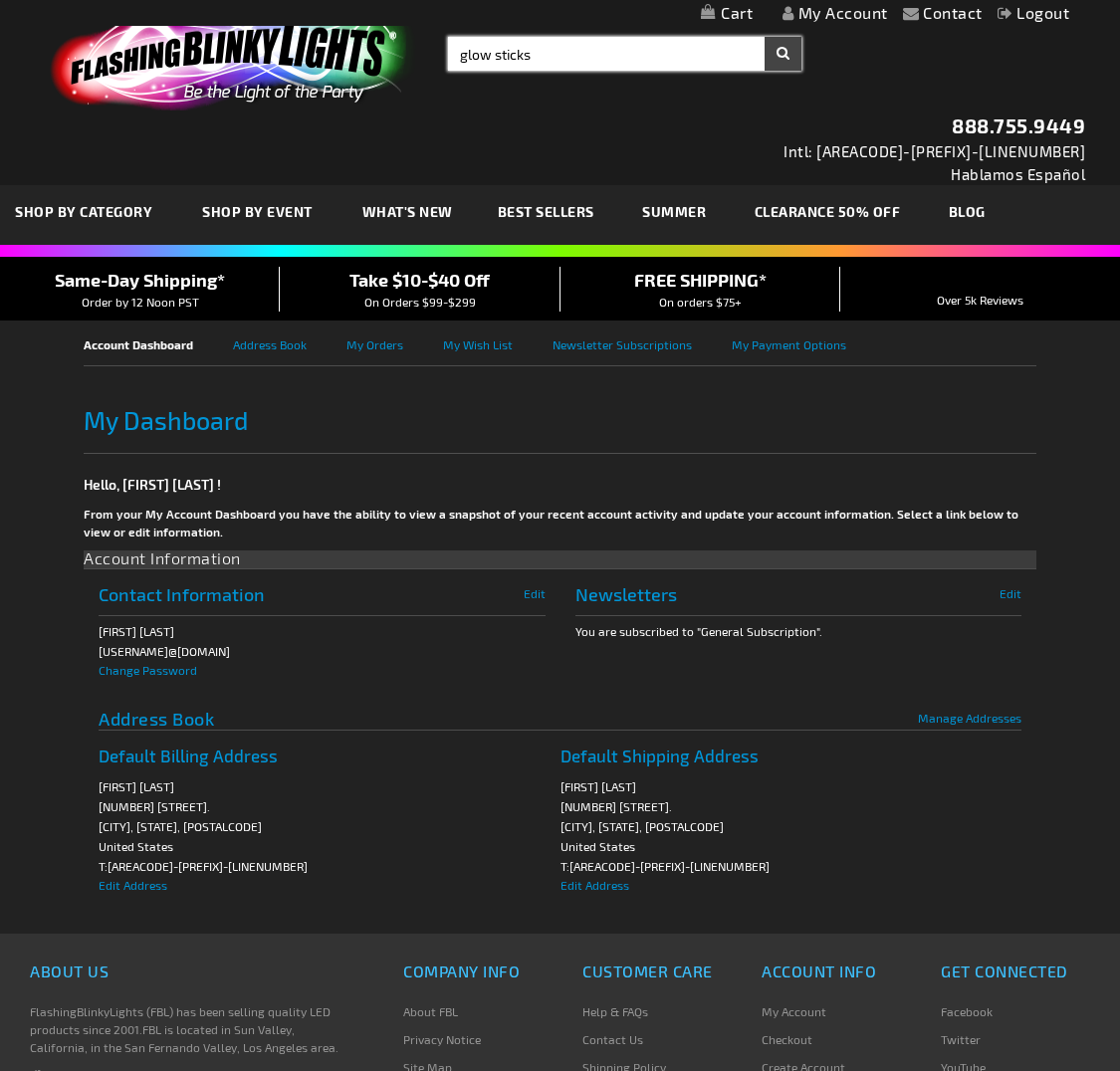 type on "glow sticks" 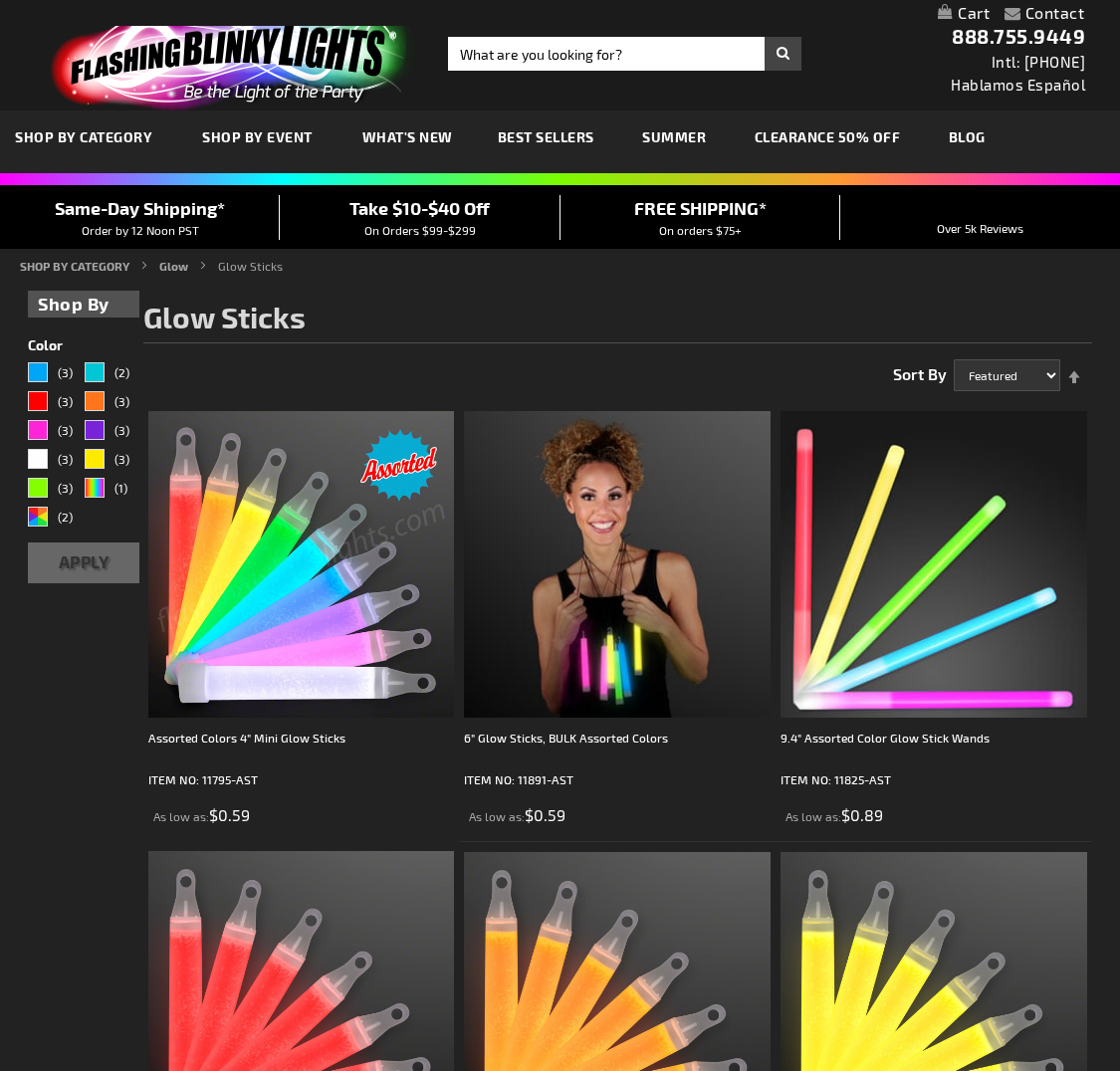 scroll, scrollTop: 0, scrollLeft: 0, axis: both 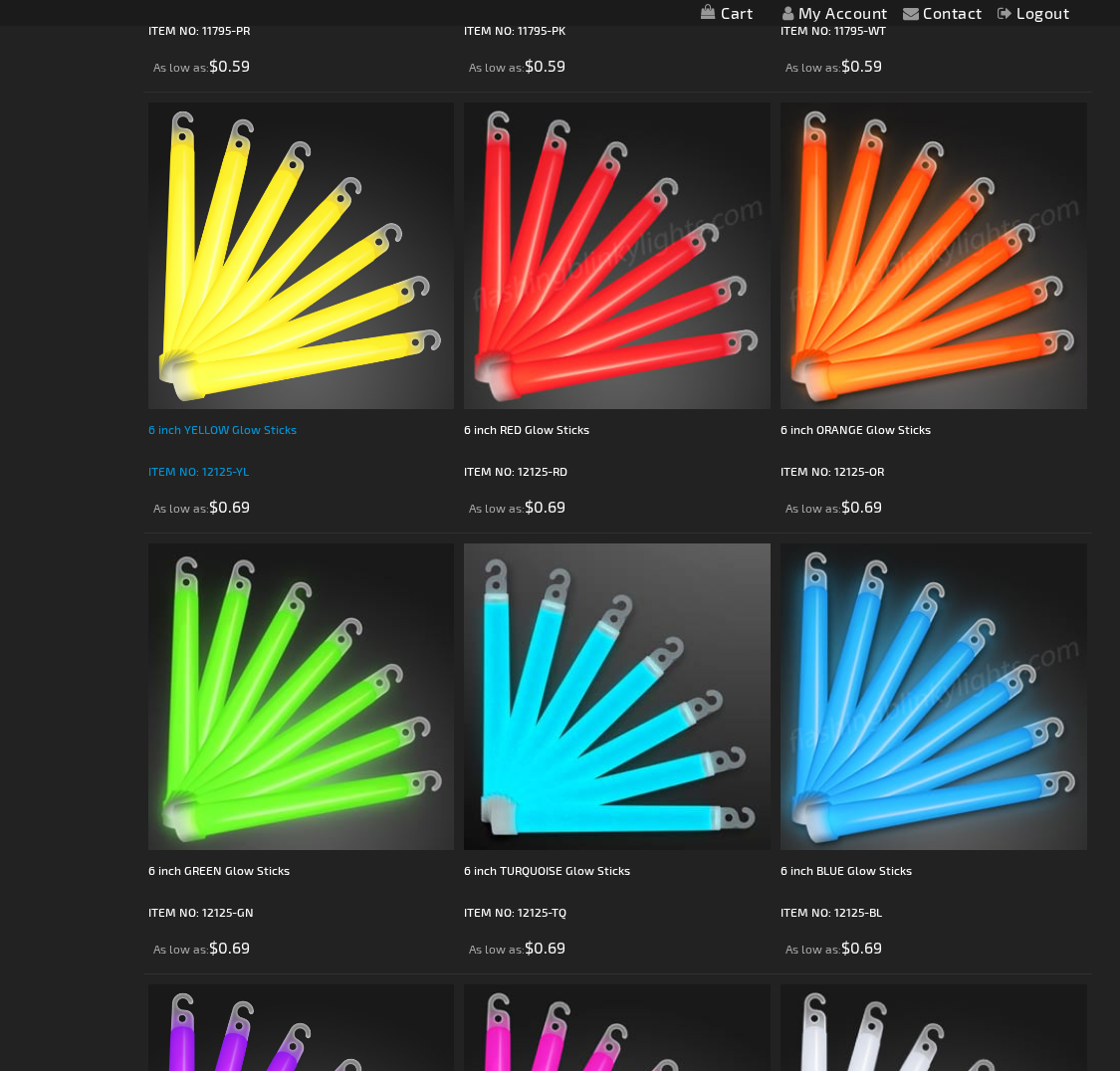 click on "6 inch YELLOW Glow Sticks" at bounding box center [302, 439] 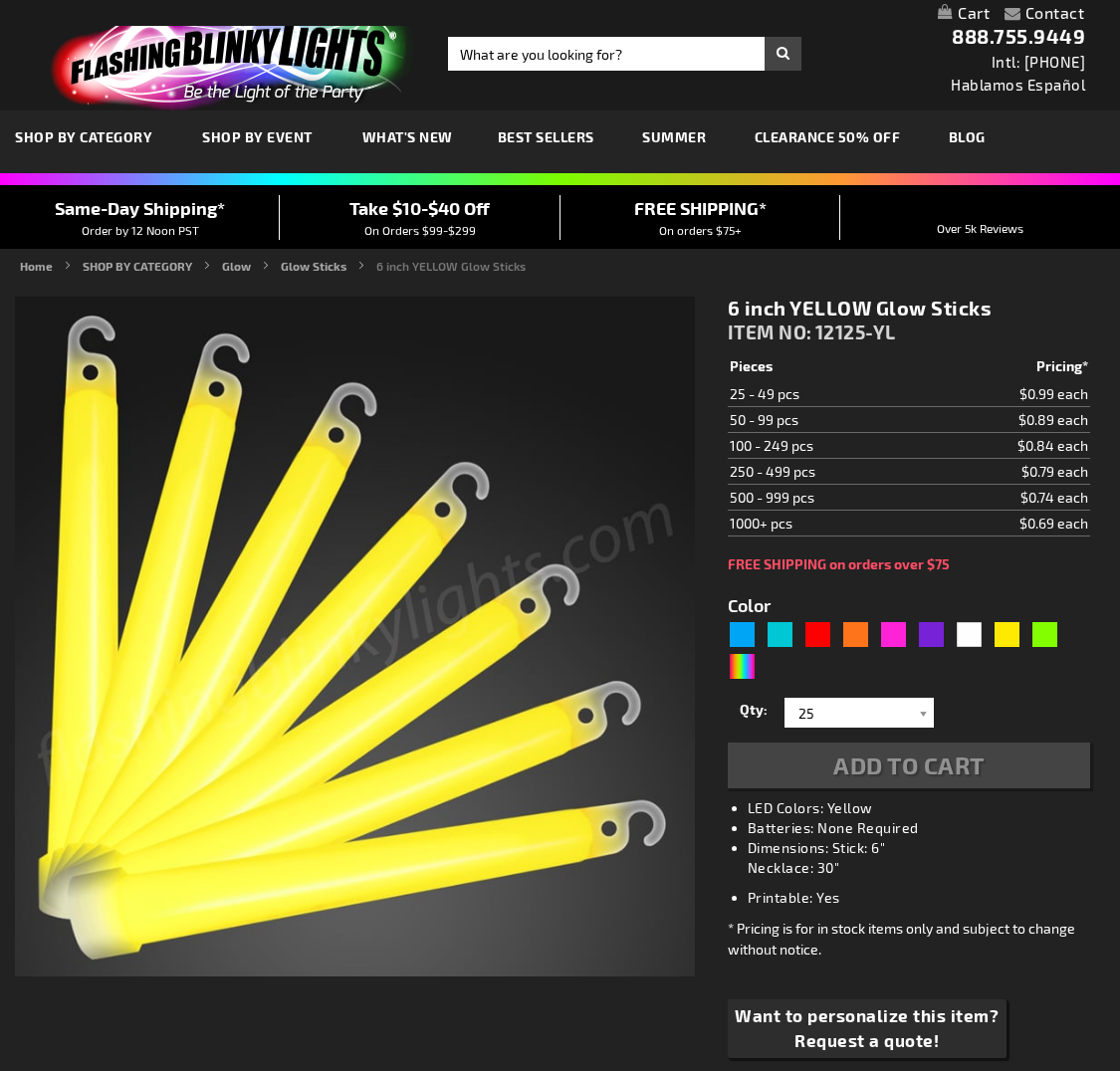 type on "5647" 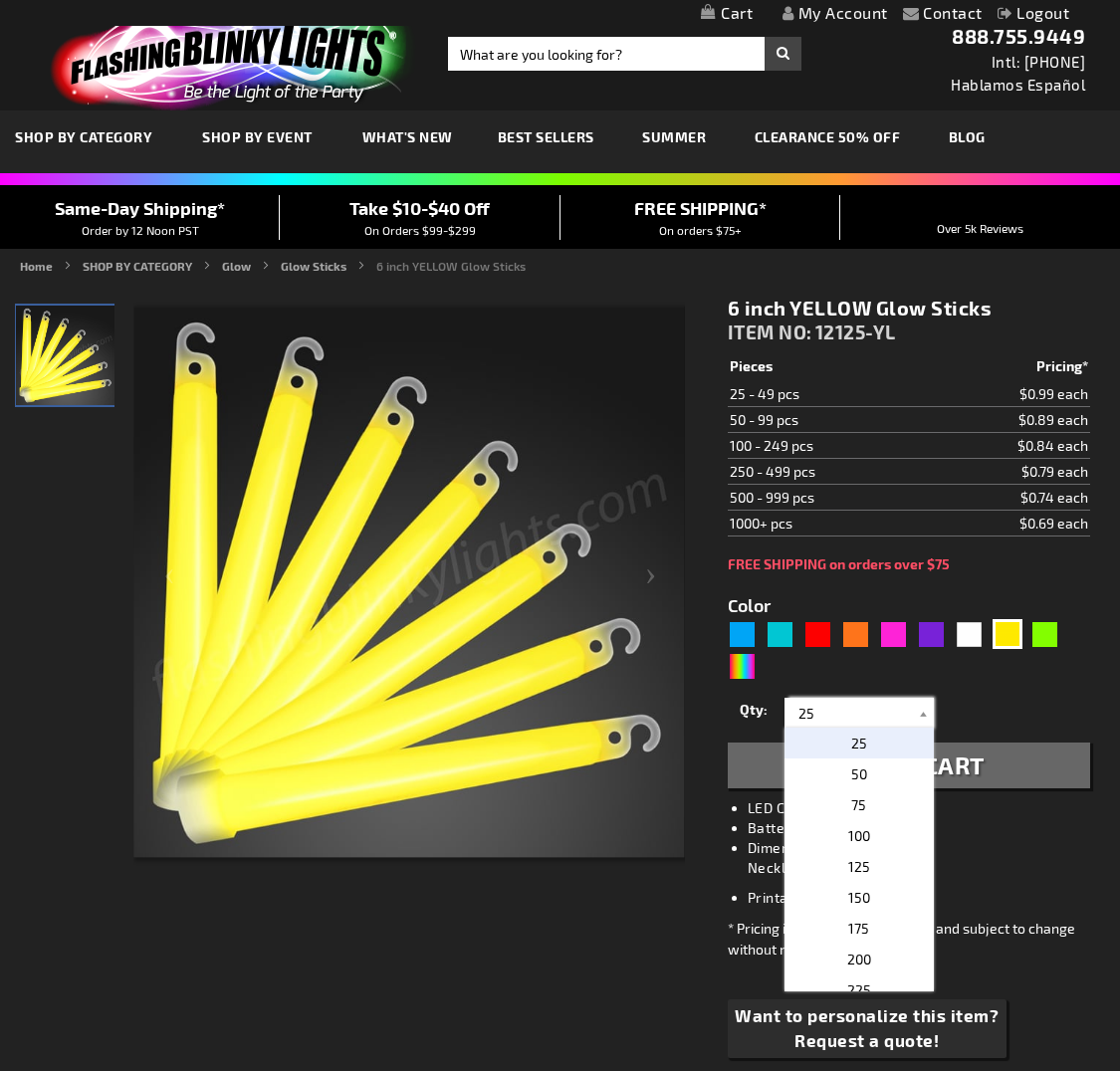 click on "25" at bounding box center (861, 713) 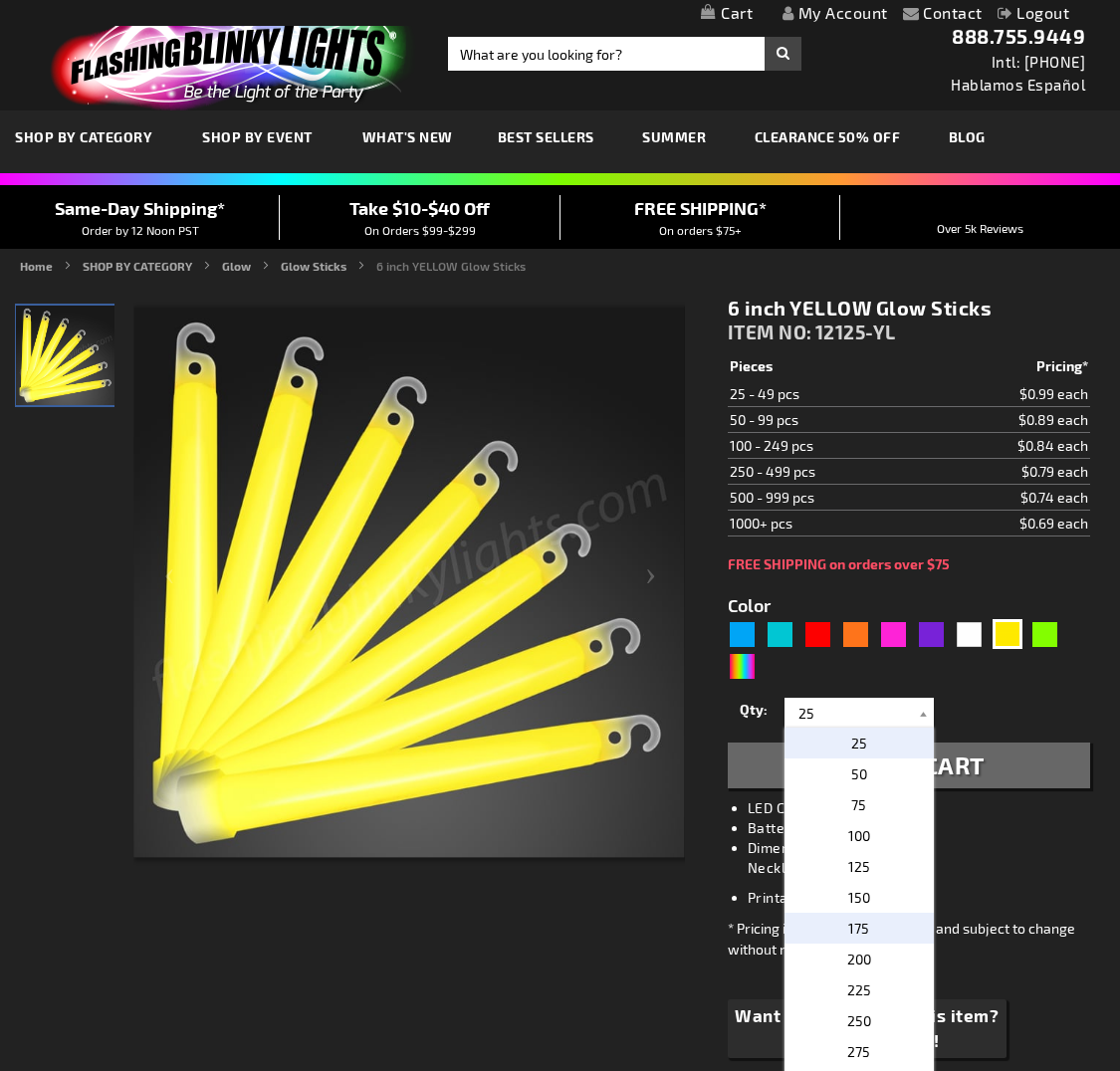 click on "175" at bounding box center (859, 928) 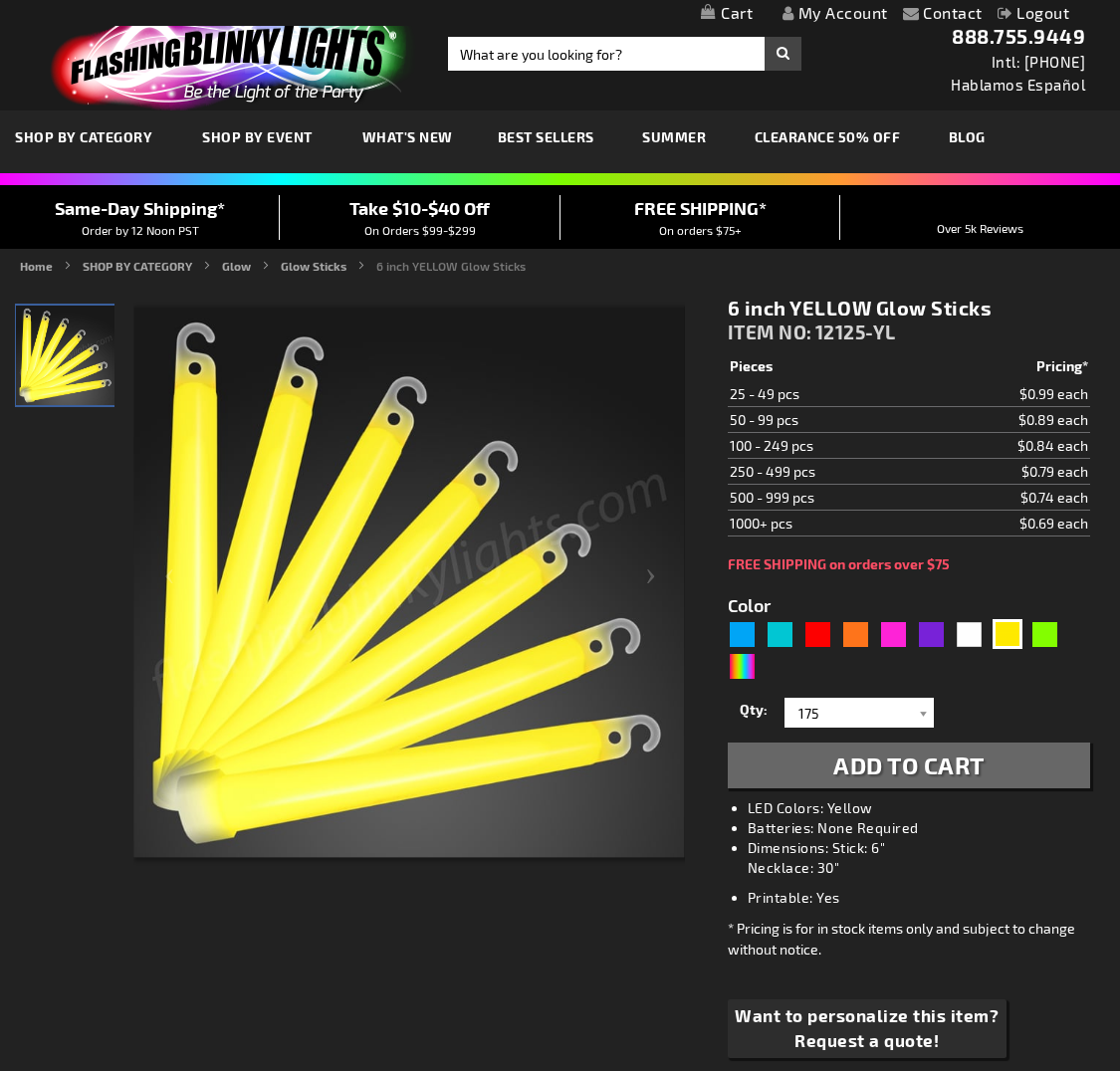 click on "Add to Cart" at bounding box center (909, 764) 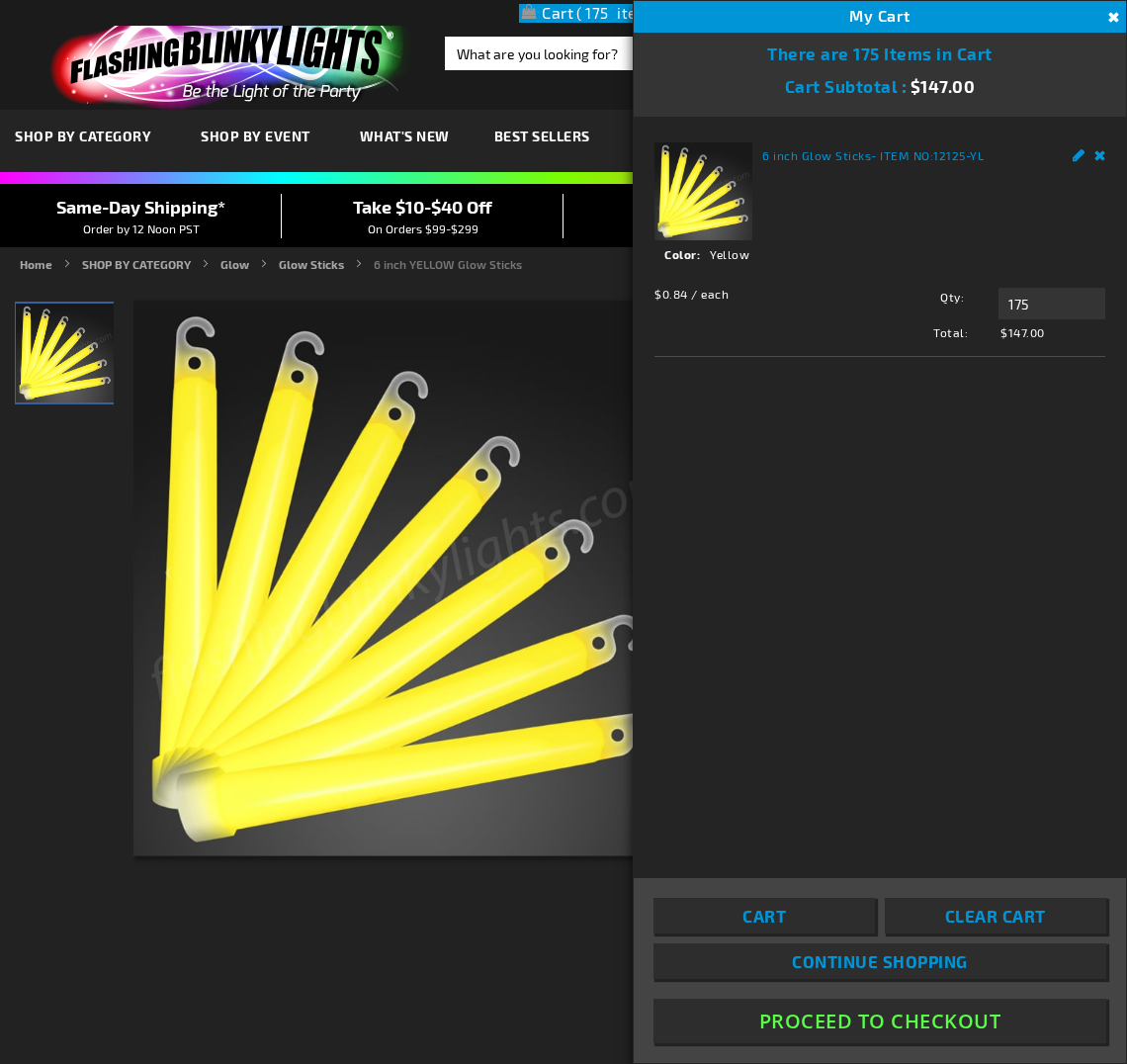 click on "Close" at bounding box center (1111, 18) 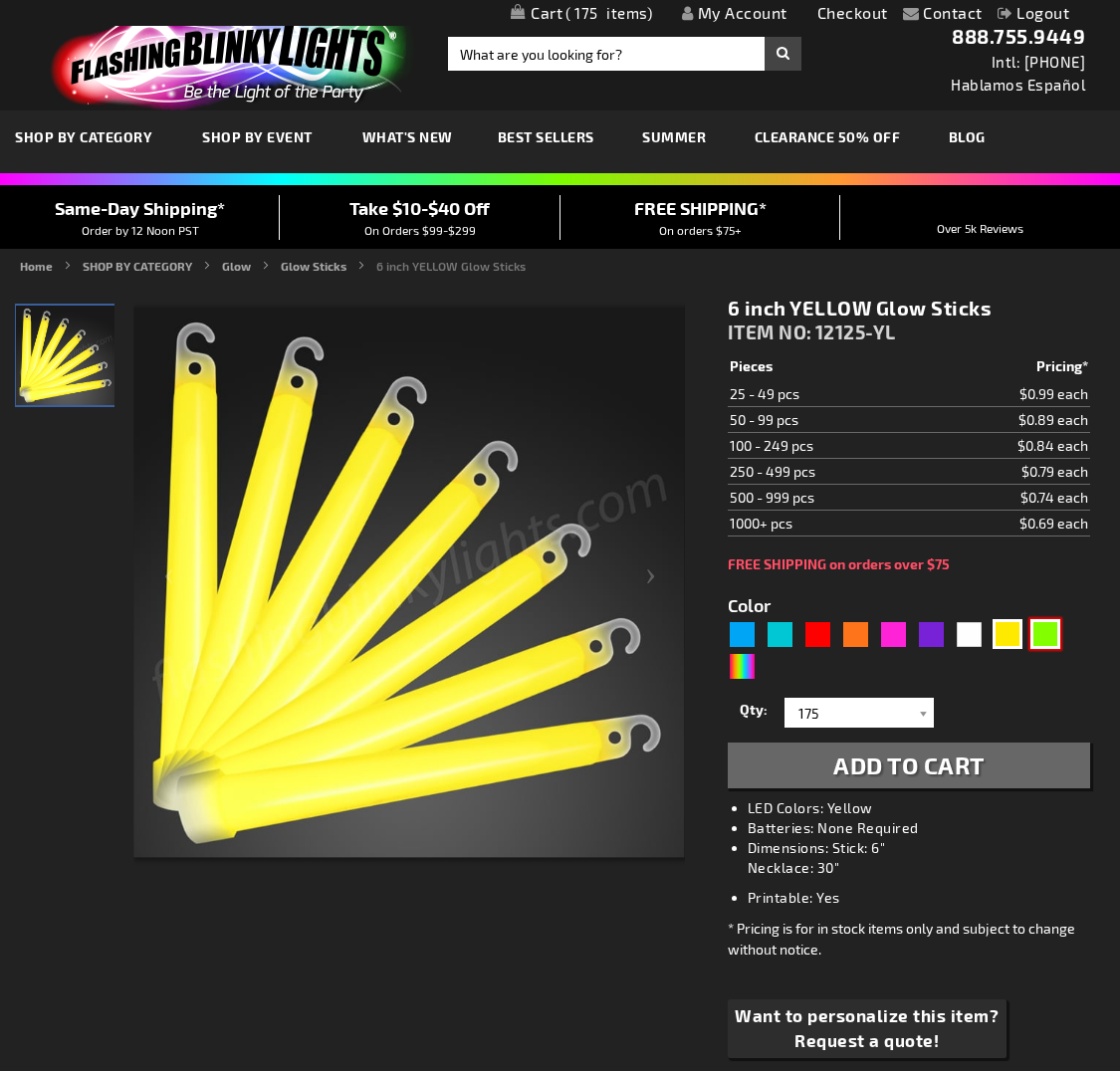 click at bounding box center [1045, 634] 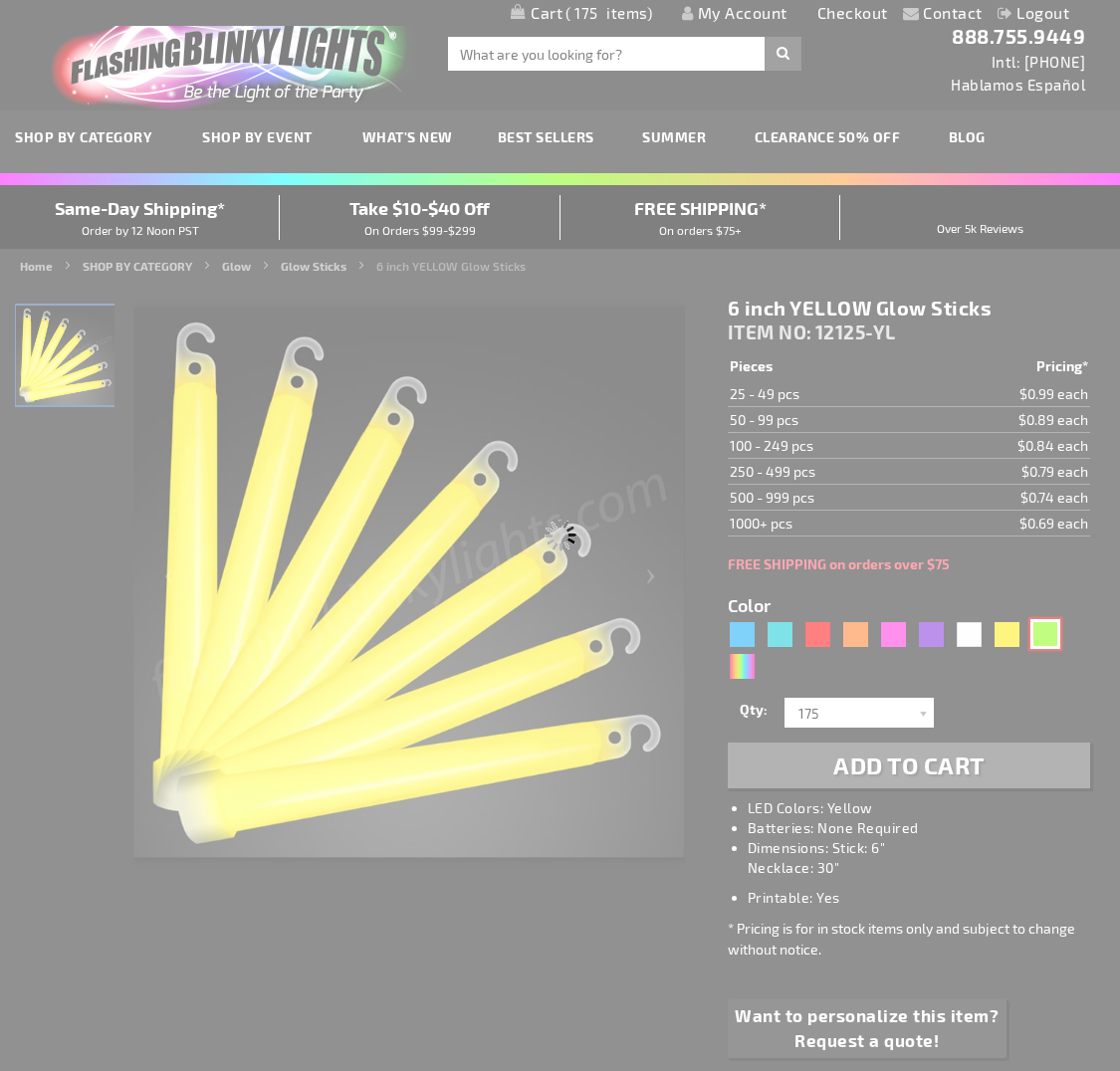 type on "12125-GN" 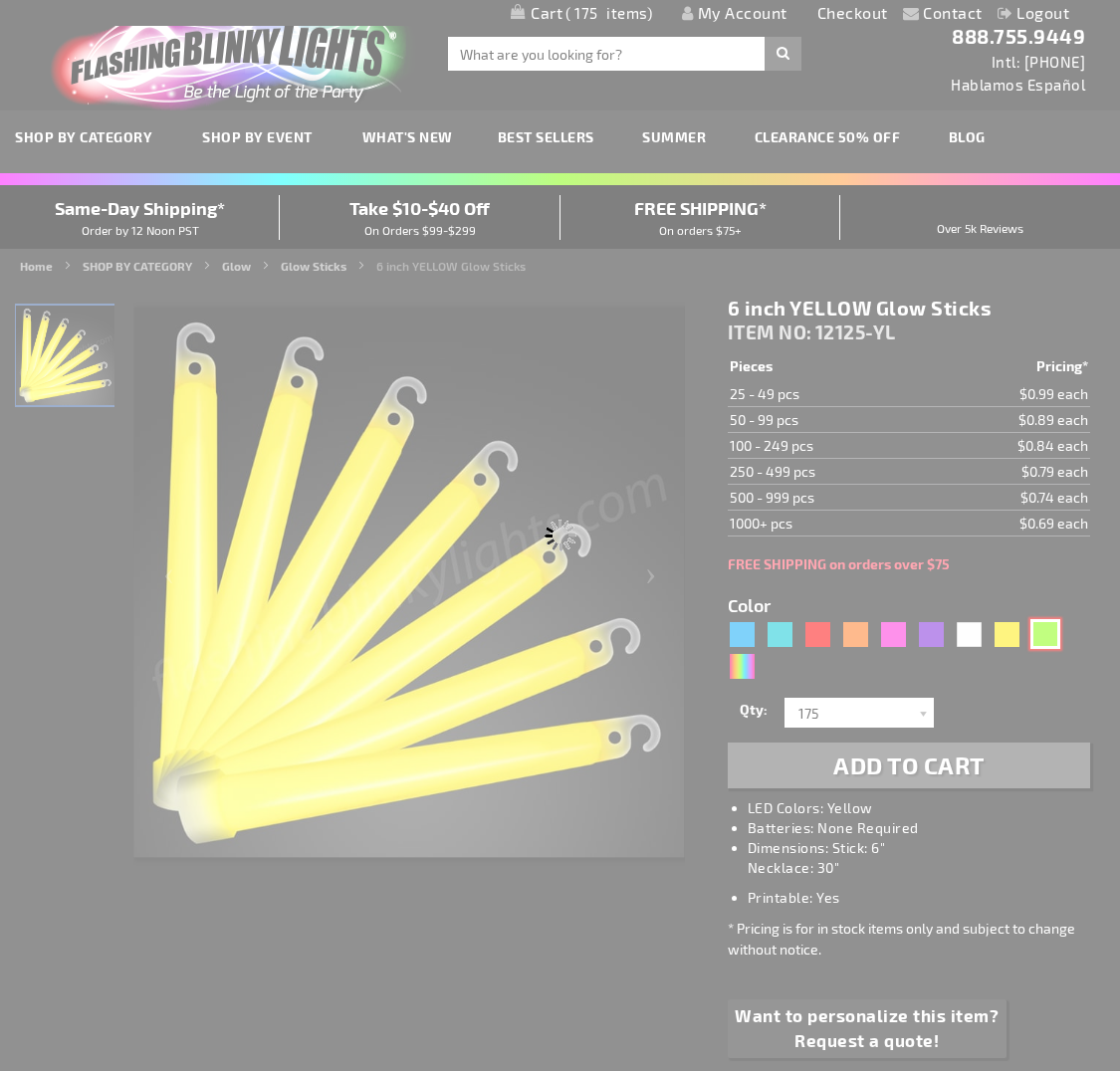 type on "Customize - 6 inch GREEN Glow Sticks - ITEM NO: 12125-GN" 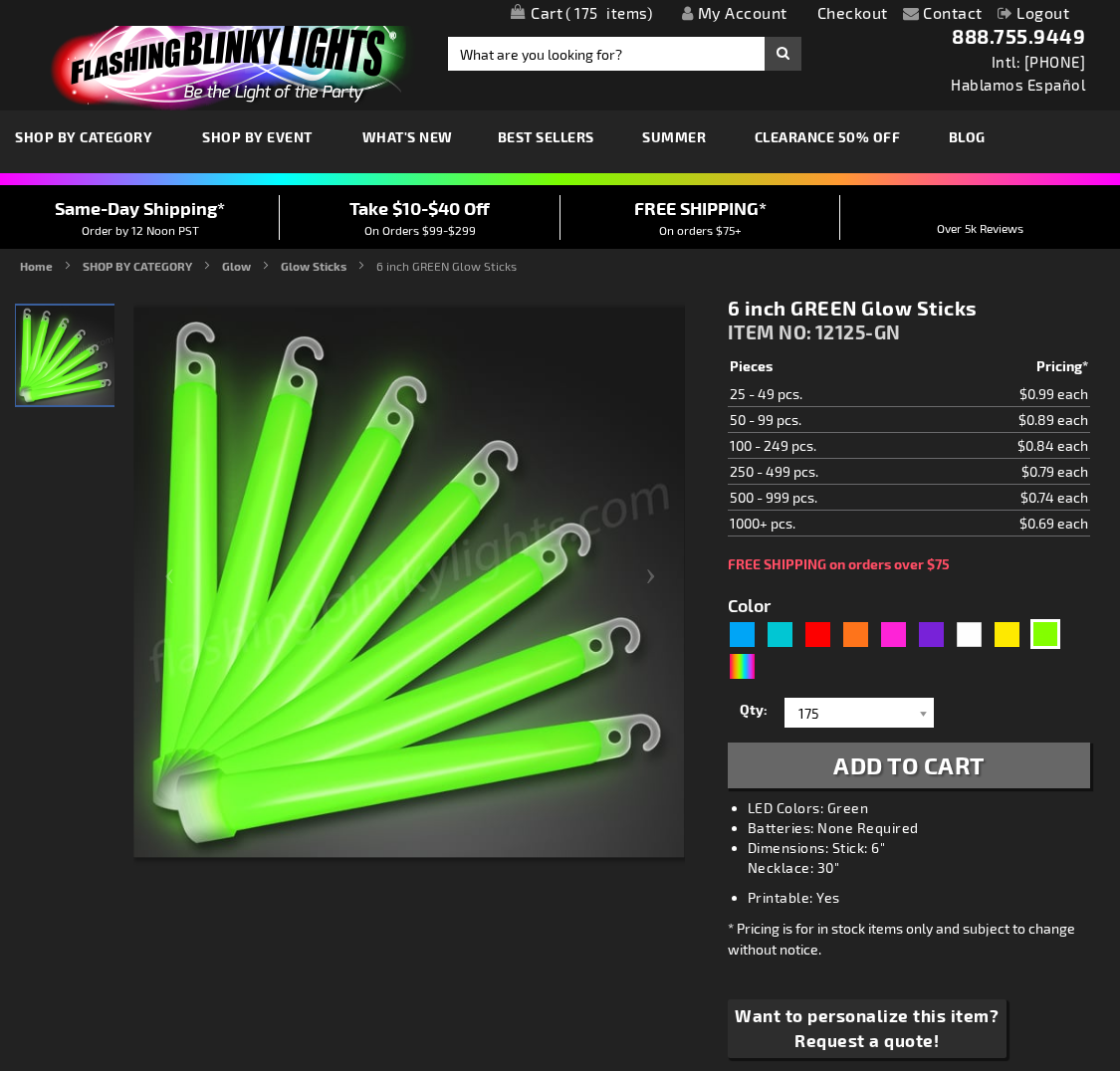 click on "Add to Cart" at bounding box center (909, 765) 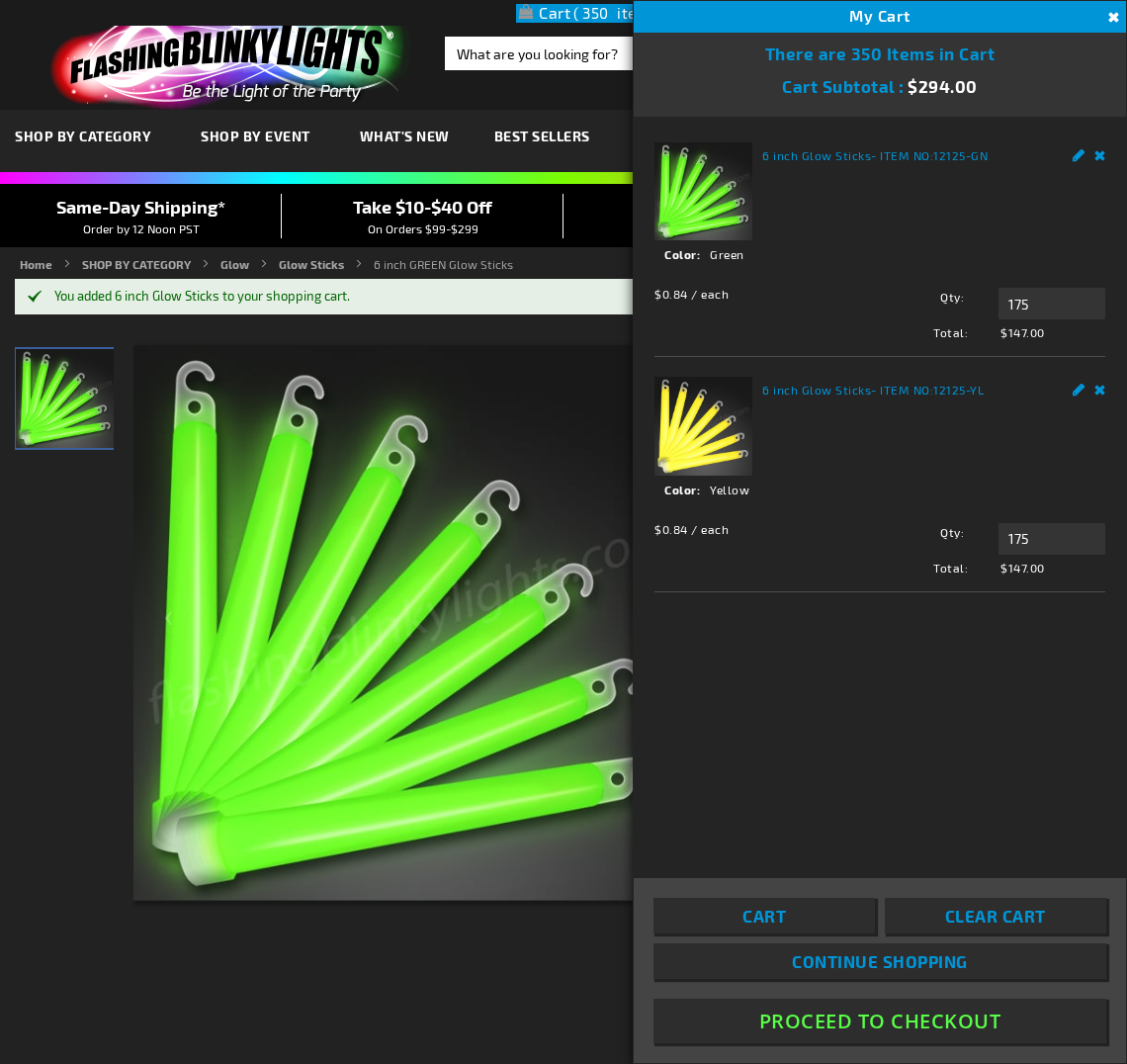 click on "Proceed To Checkout" at bounding box center [880, 1020] 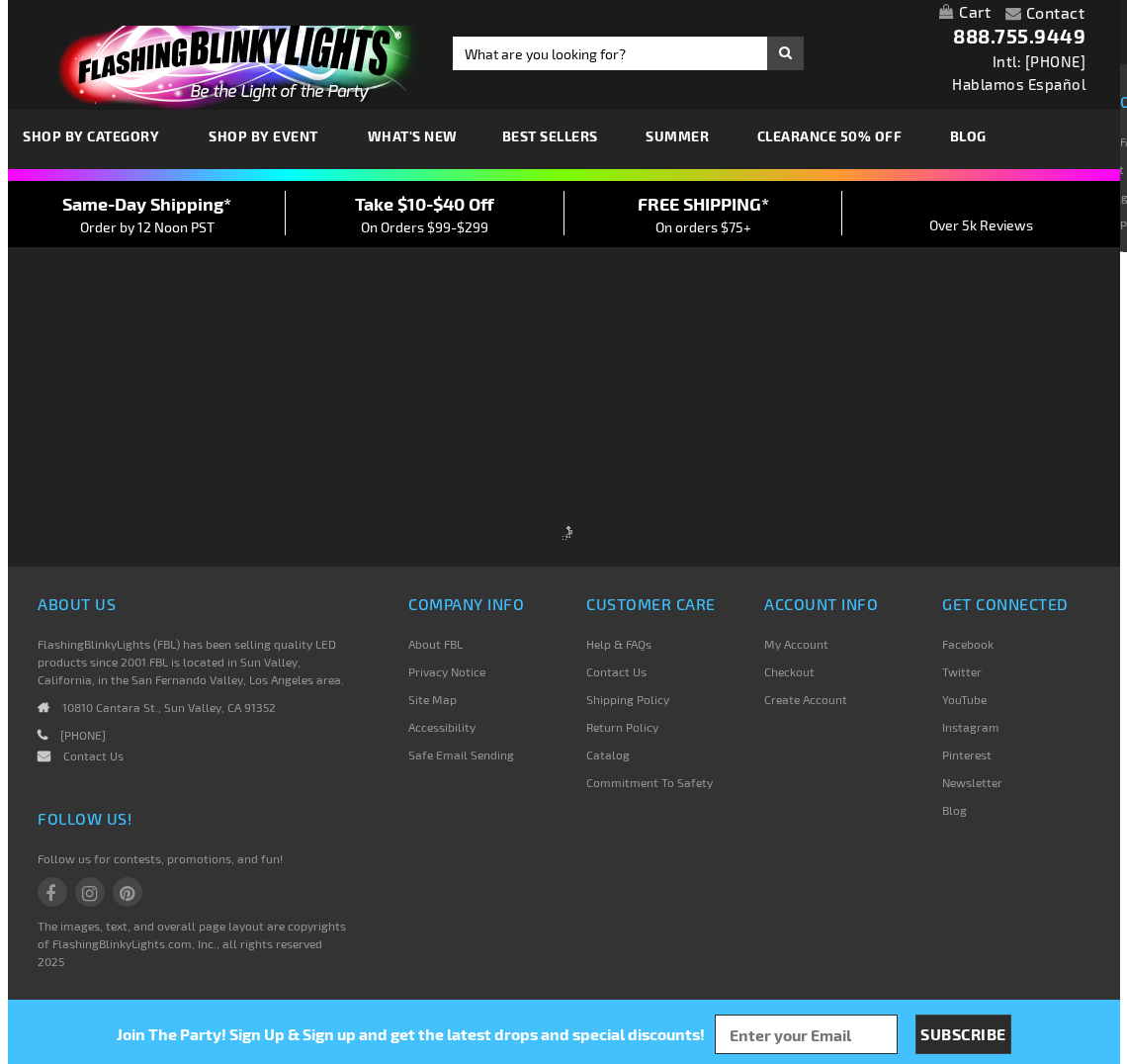 scroll, scrollTop: 0, scrollLeft: 0, axis: both 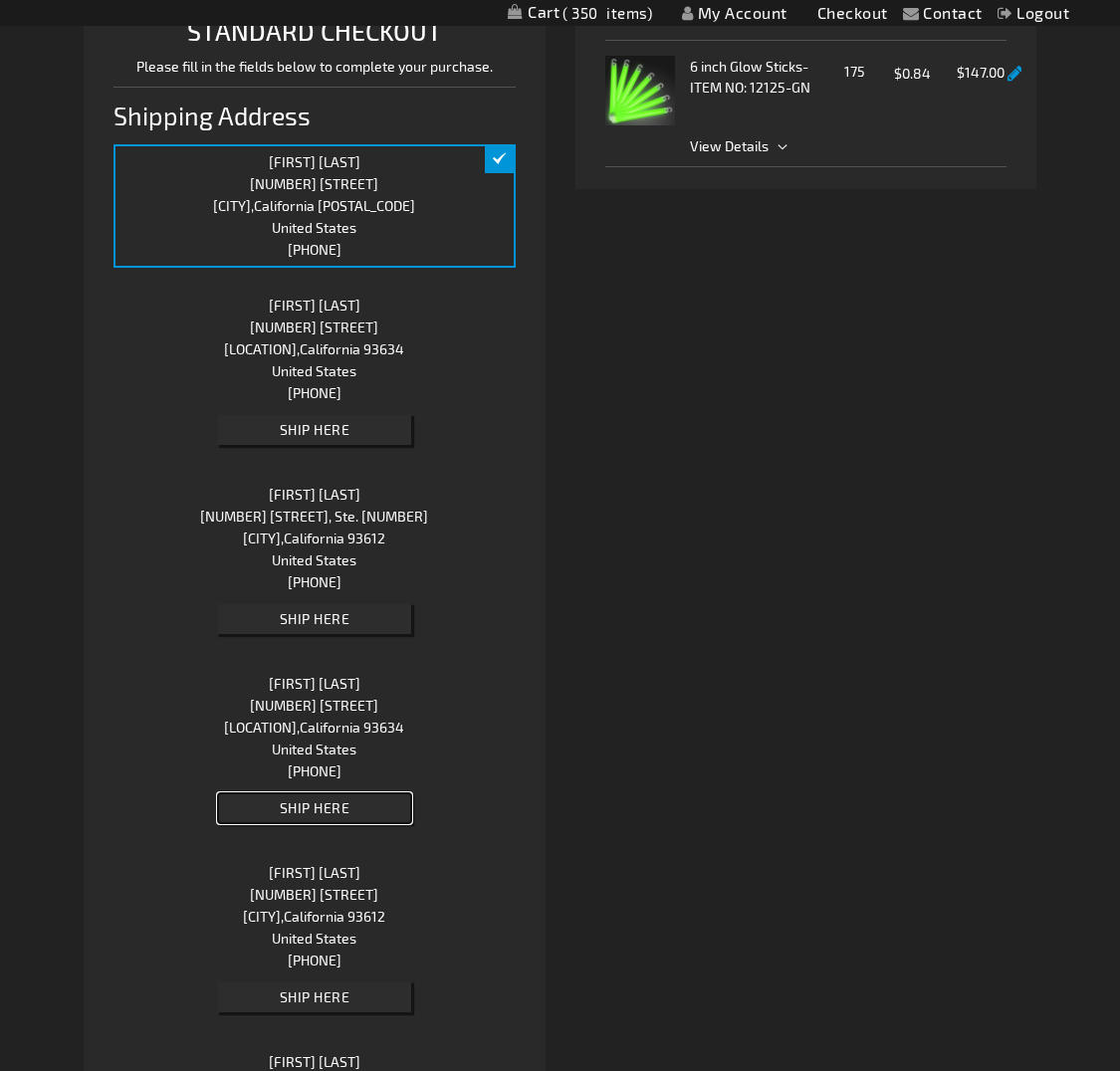 click on "Ship Here" at bounding box center (315, 807) 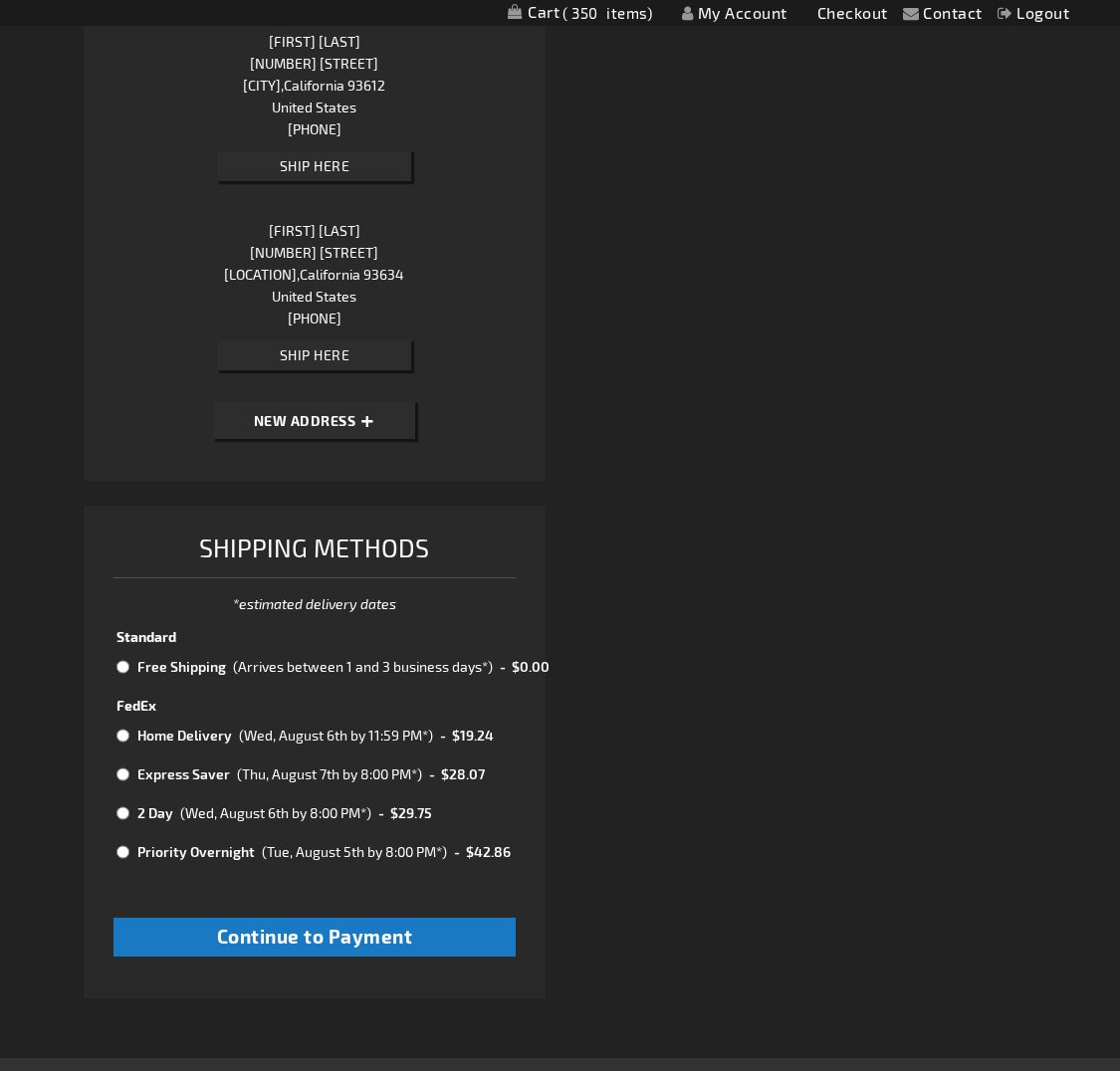 scroll, scrollTop: 1458, scrollLeft: 0, axis: vertical 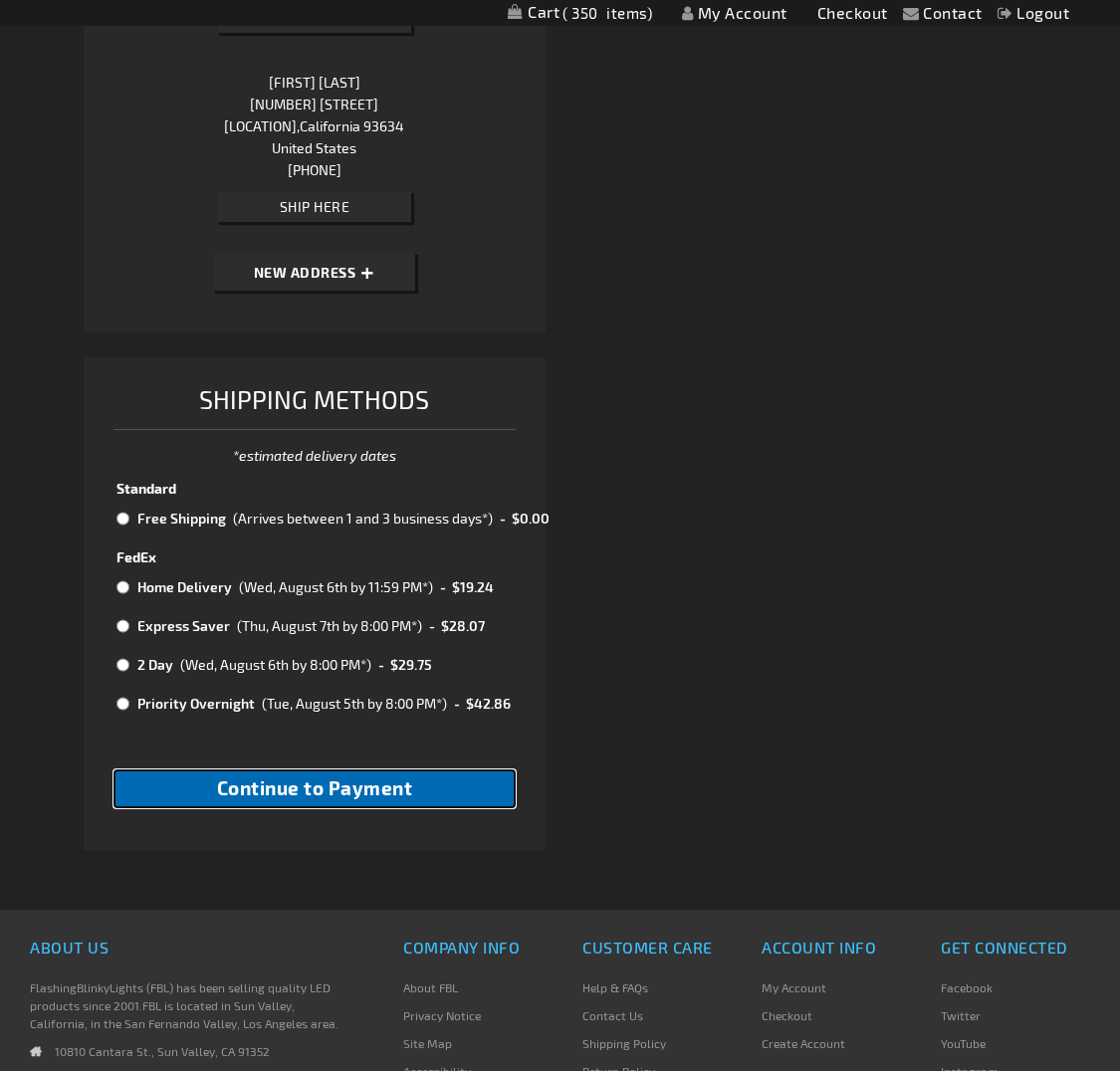 click on "Continue to Payment" at bounding box center [315, 787] 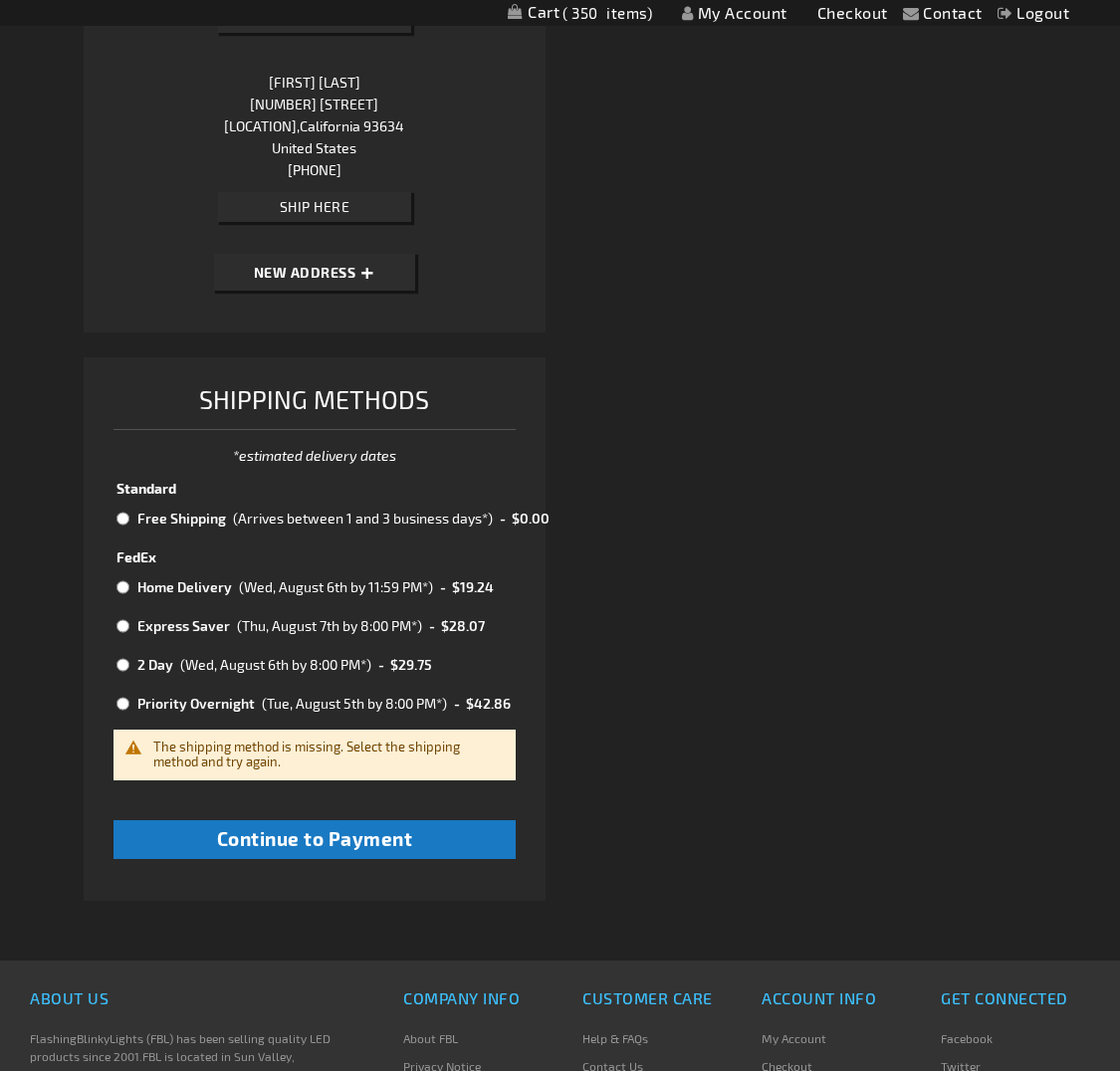 click at bounding box center [122, 519] 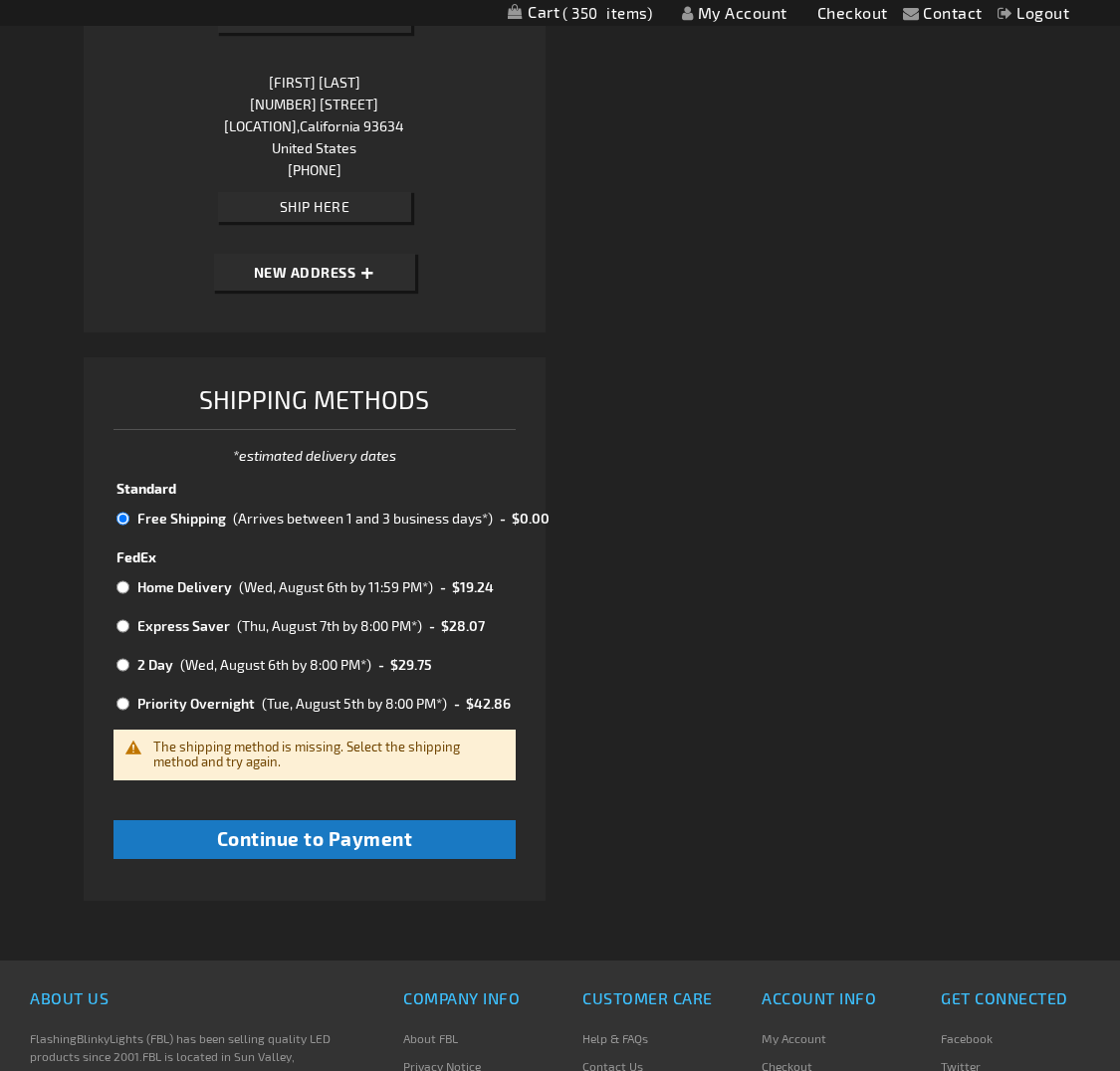 radio on "true" 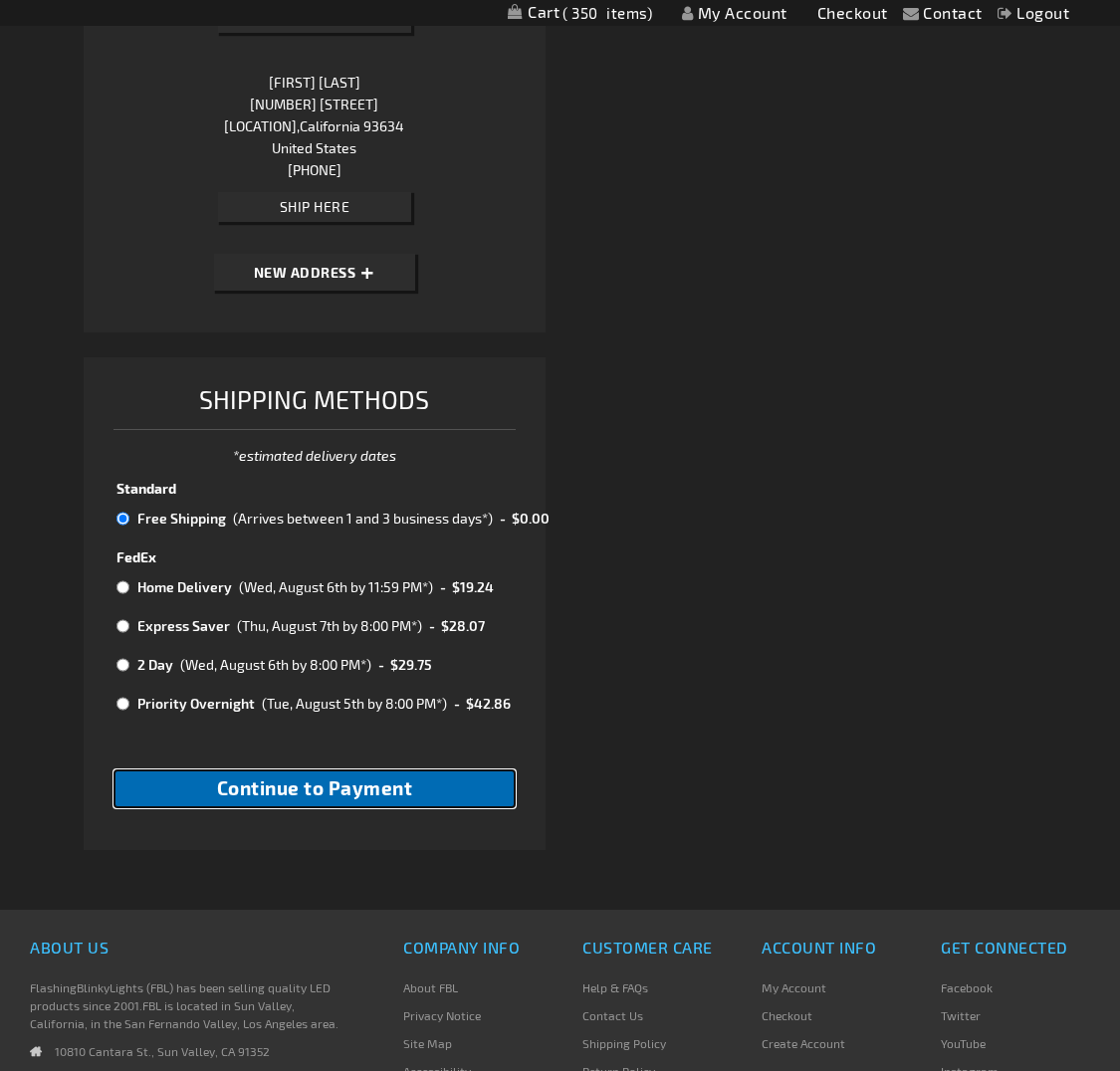 click on "Continue to Payment" at bounding box center [315, 787] 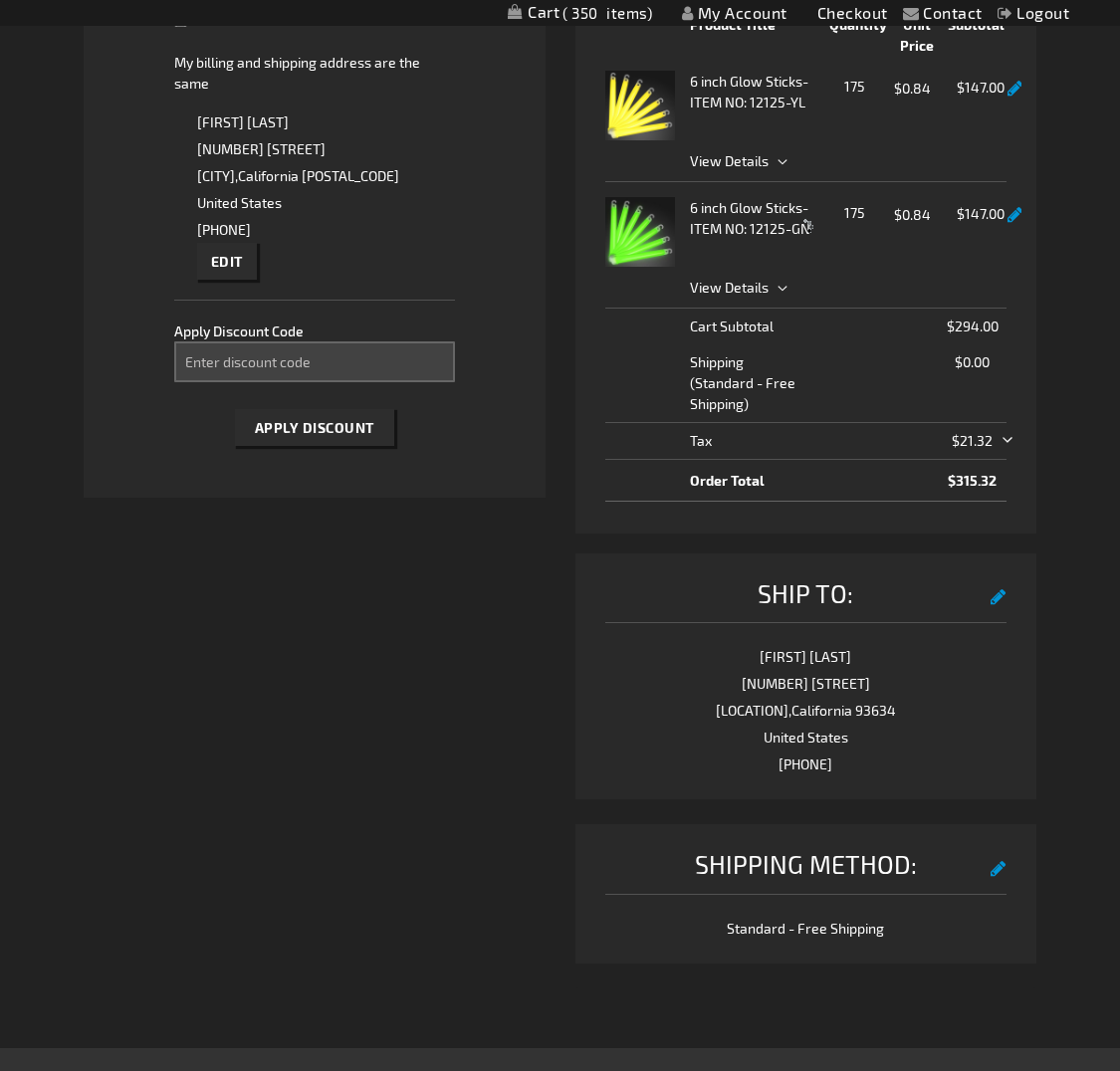 scroll, scrollTop: 82, scrollLeft: 0, axis: vertical 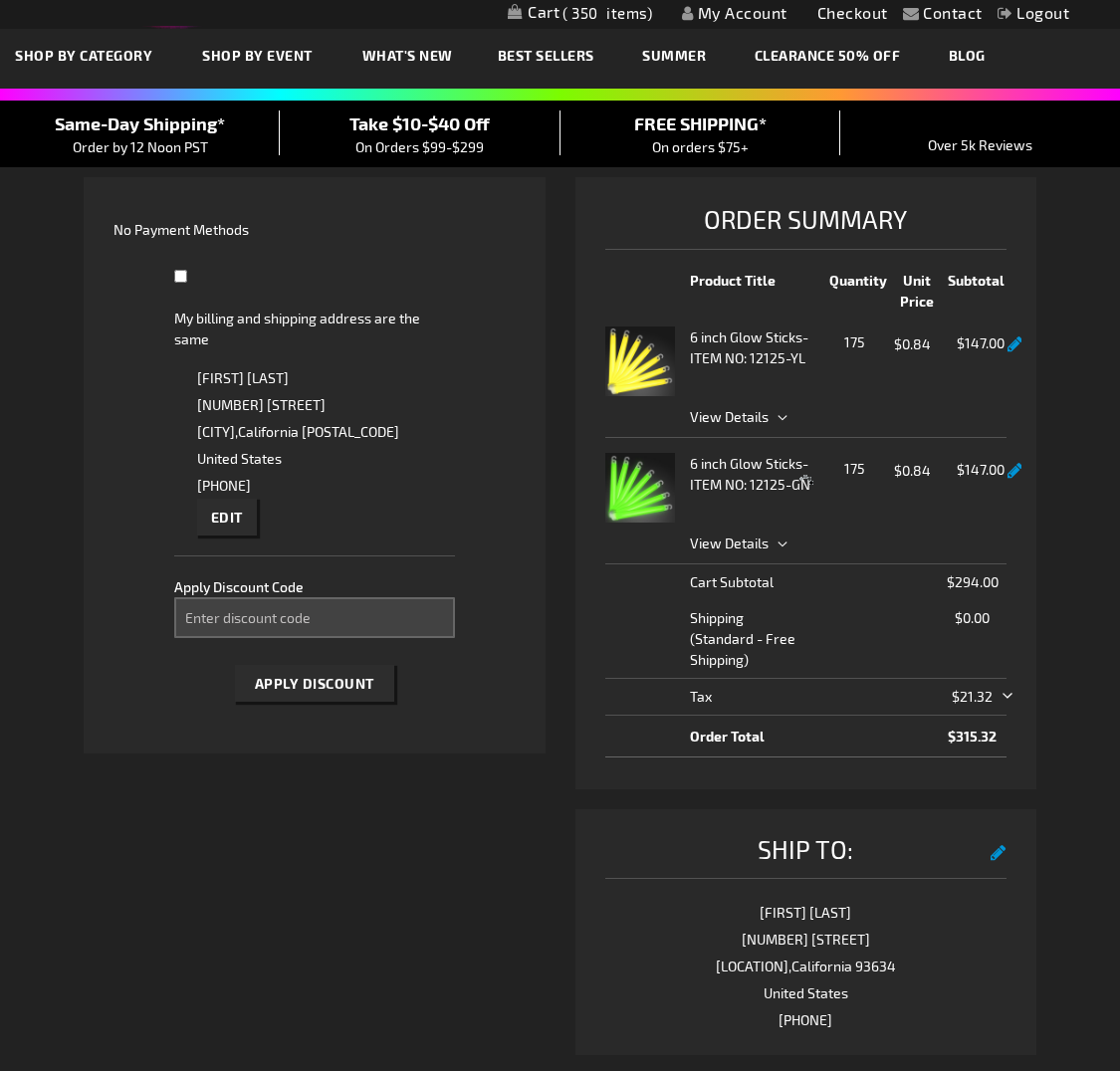 select on "c2d995d9d98b3640299ea74bedbe70d3c7dcbaea" 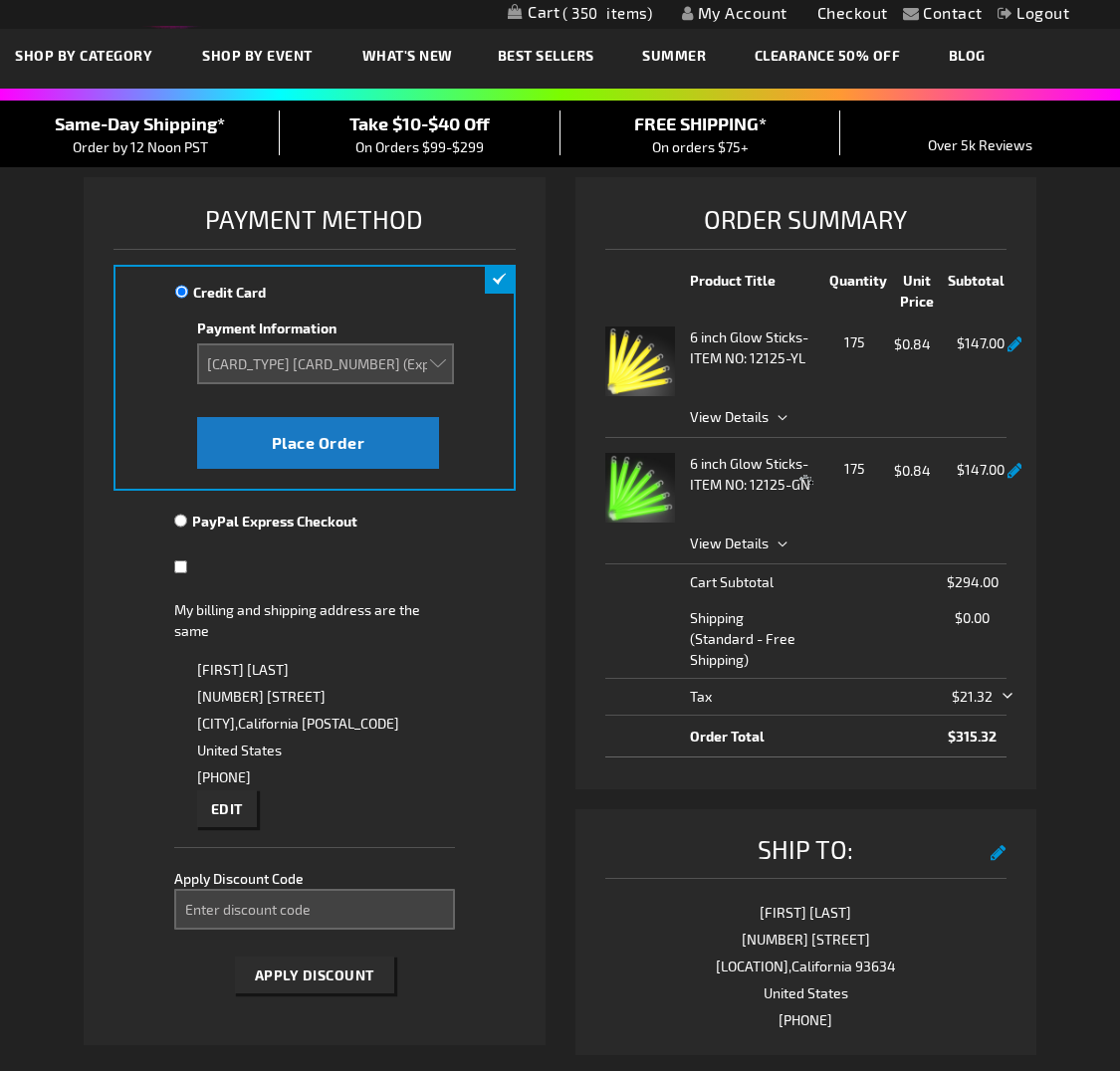 scroll, scrollTop: 0, scrollLeft: 0, axis: both 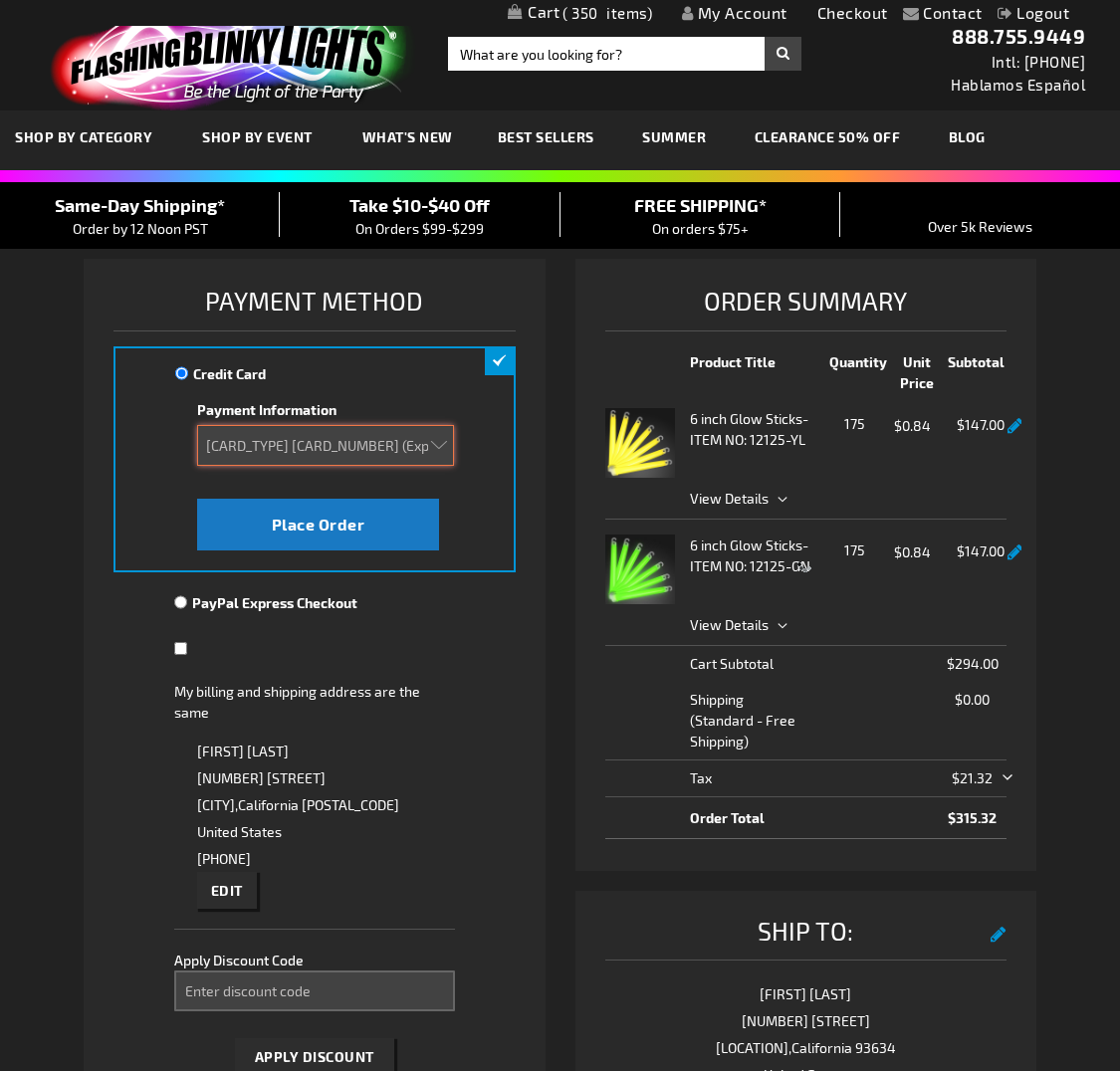 click on "Add new card MasterCard XXXX-8954 (Expired 06/2021) MasterCard XXXX-1967 (Expired 12/2024)" at bounding box center (325, 445) 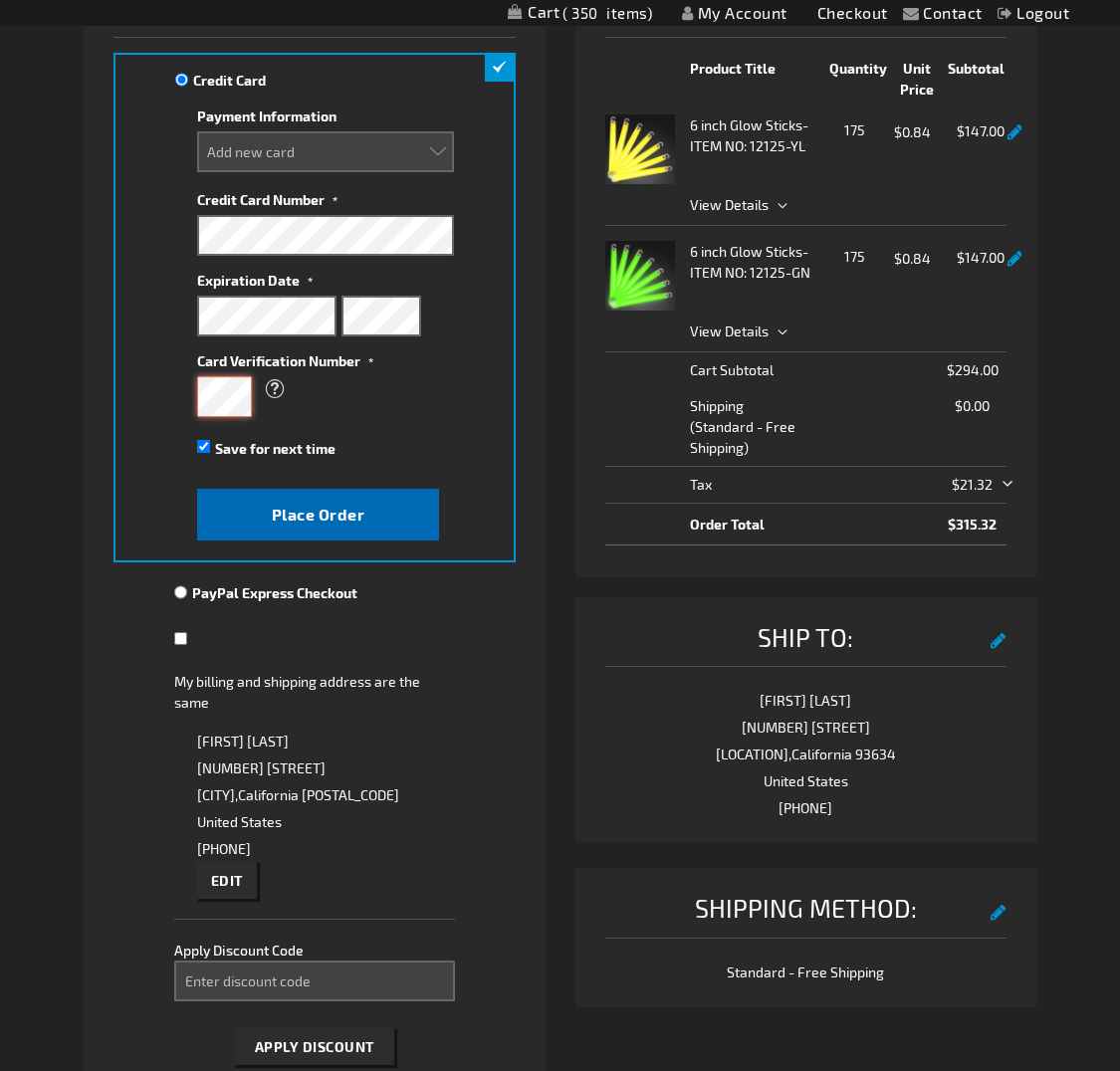 scroll, scrollTop: 298, scrollLeft: 0, axis: vertical 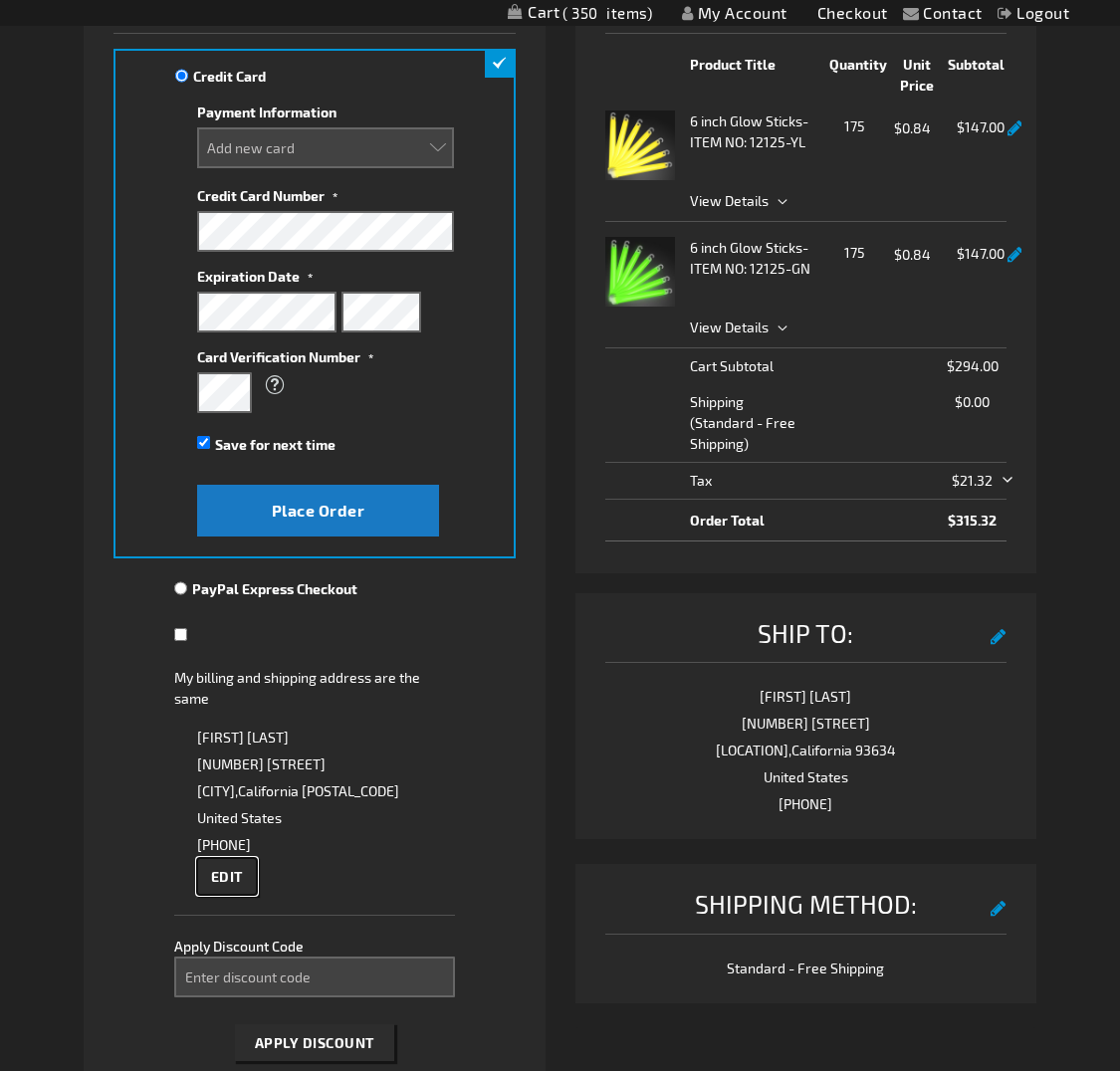 click on "Edit" at bounding box center (227, 876) 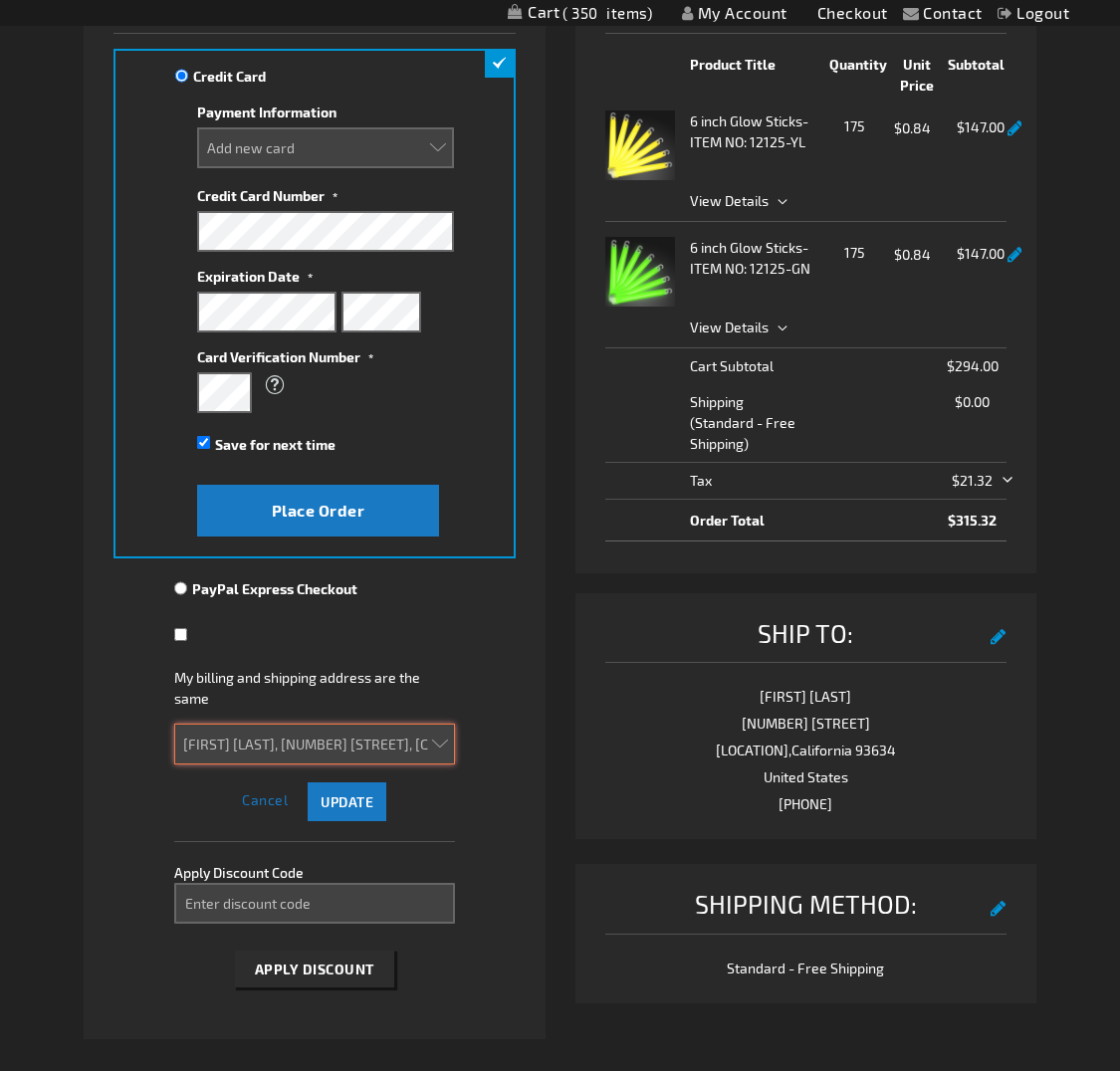 click on "Steven Monke, 15415 Sample Rd., Clovis, California 93619, United States Audrey Monke, 60378 Highway 168, Lakeshore, California 93634, United States Steven Monke, 644 Pollasky Ave Ste. 100, Clovis, California 93612, United States Steven Monke, 60378 Highway 168, Lakeshore, California 93634, United States Steven Monke, 1040 Pollasky Ave, Clovis, California 93612, United States Steven Monke, 60378 Highway 168, Lakeshore, California 93634, United States New Address" at bounding box center [315, 744] 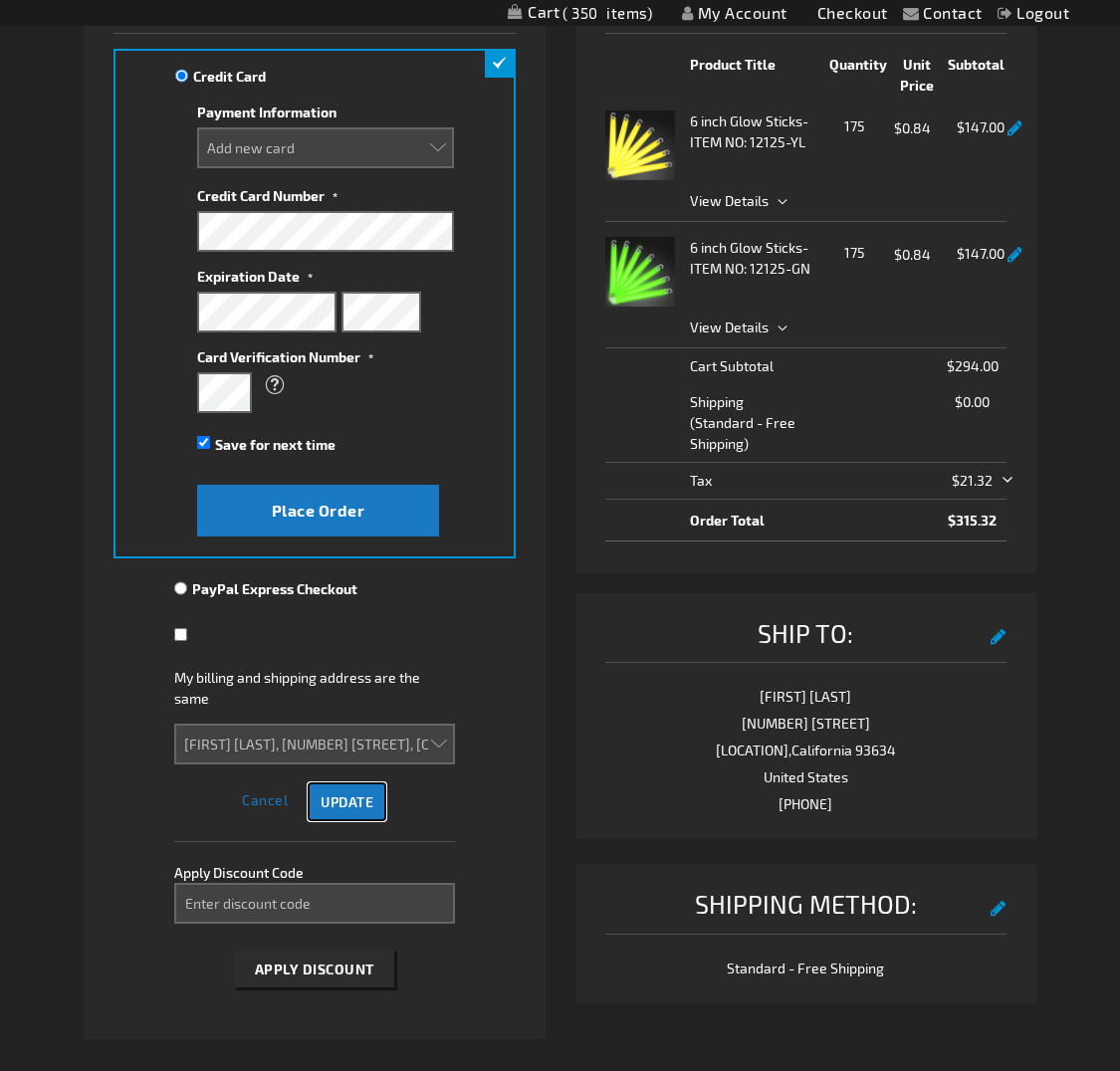 click on "Update" at bounding box center [346, 801] 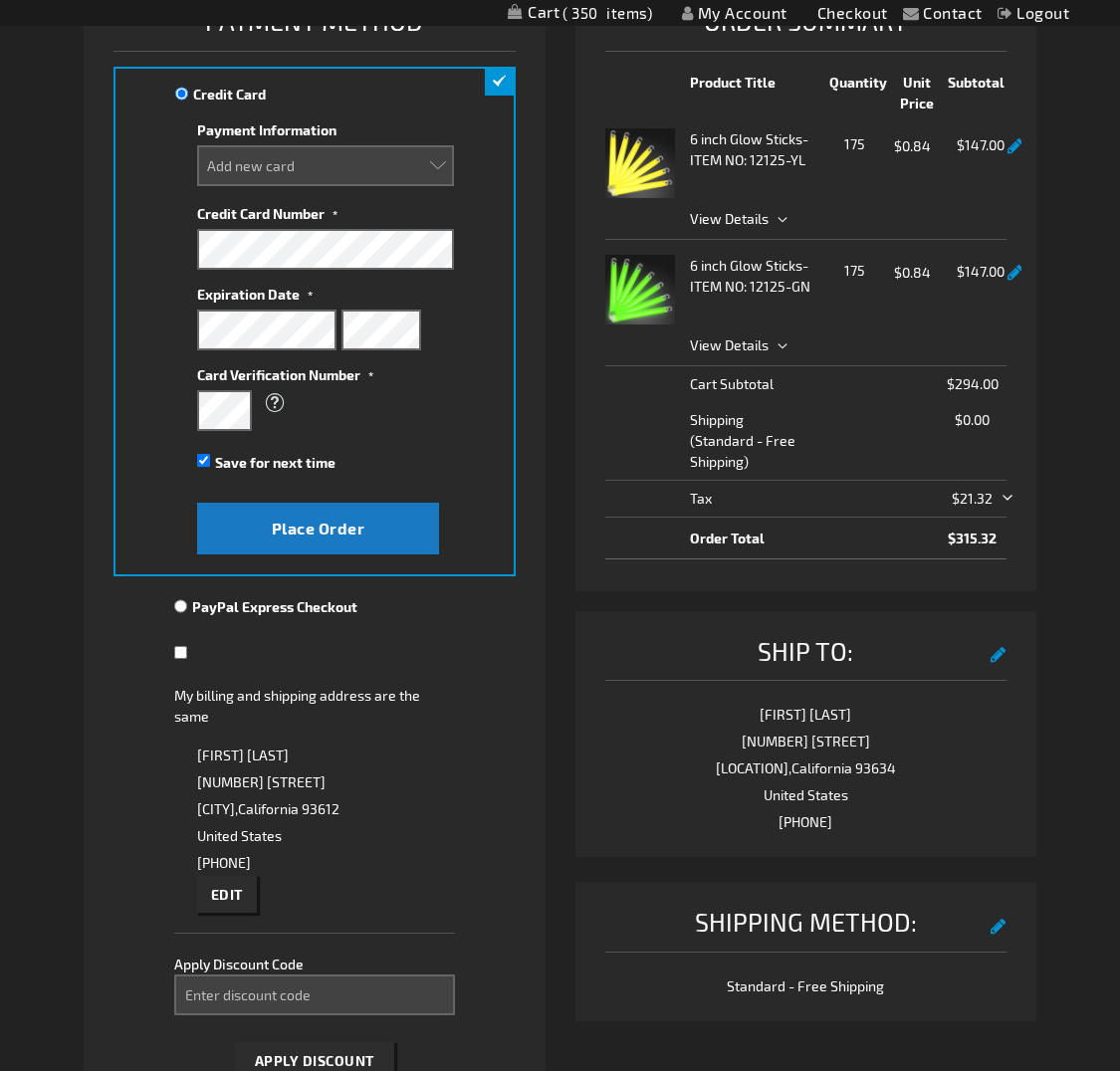 scroll, scrollTop: 0, scrollLeft: 0, axis: both 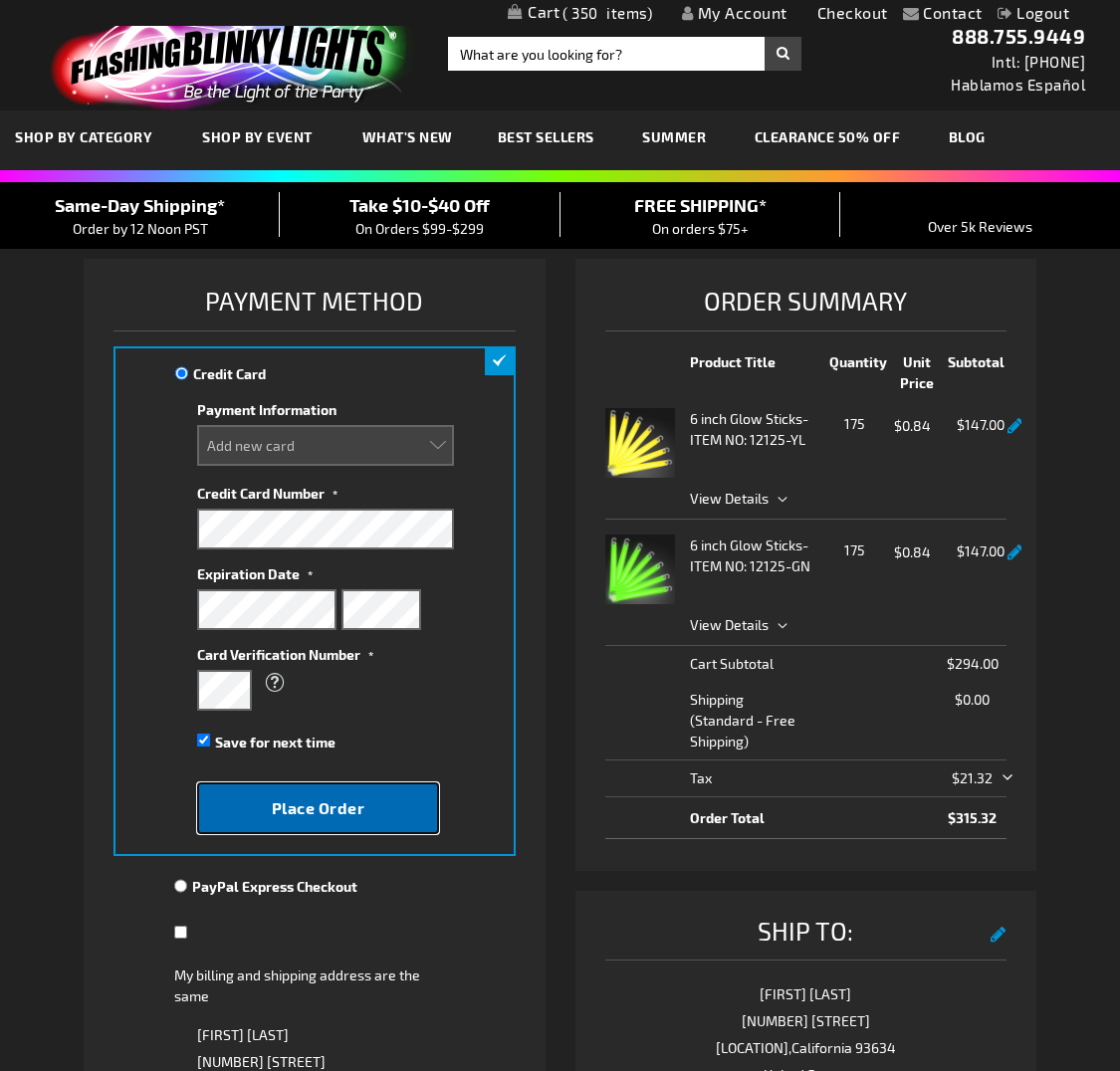 click on "Place Order" at bounding box center (319, 807) 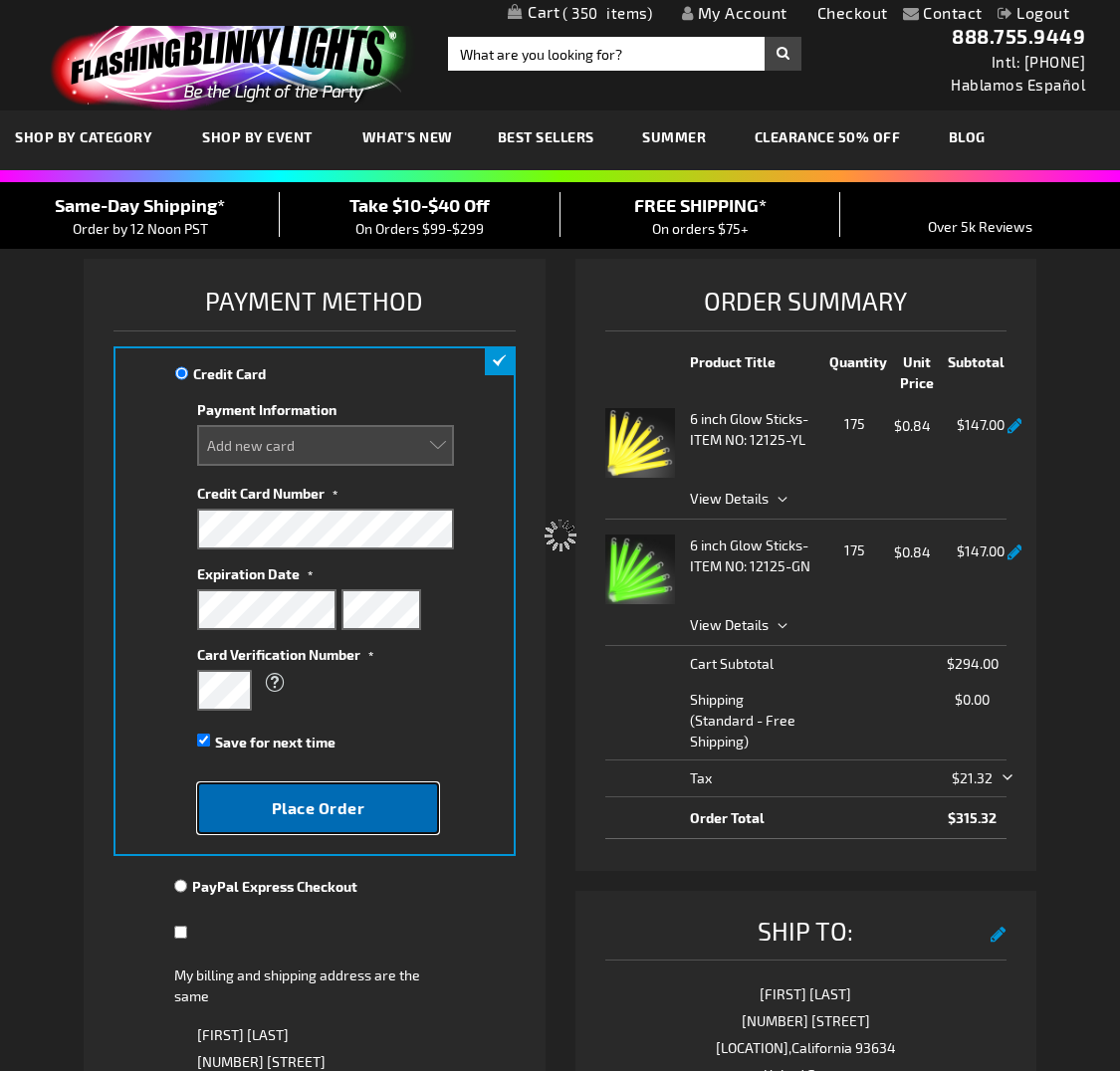 select 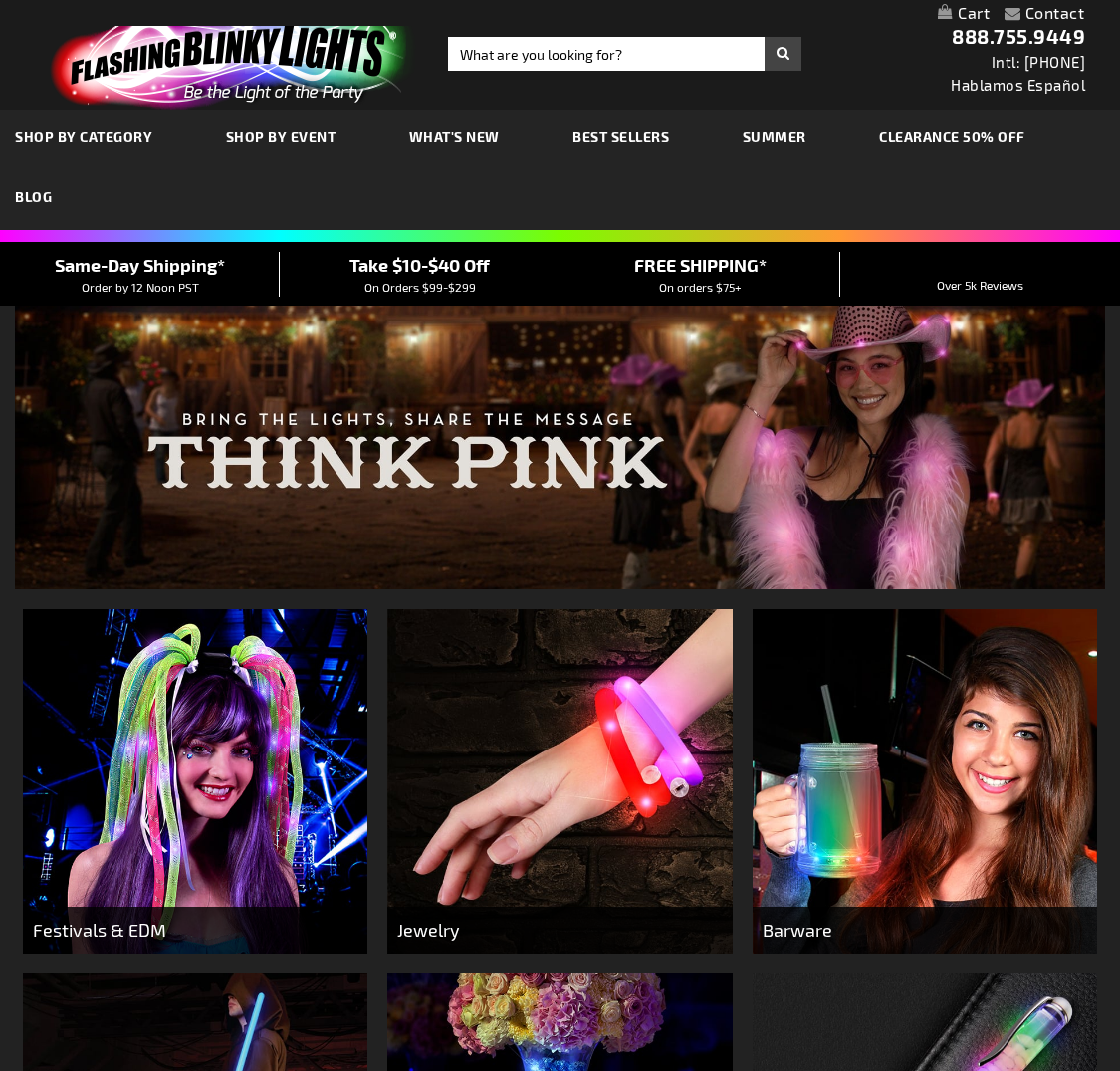 scroll, scrollTop: 0, scrollLeft: 0, axis: both 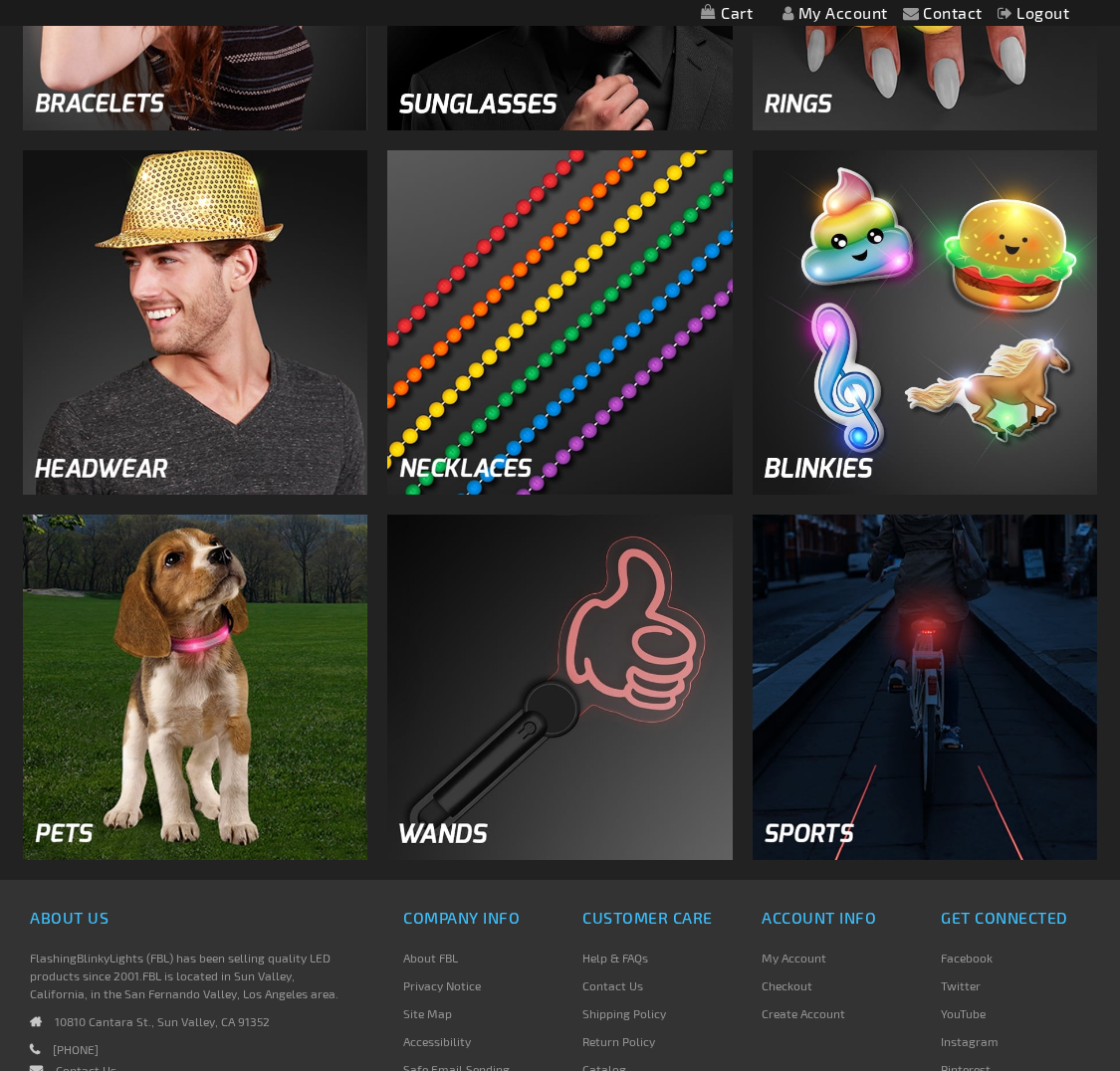 click at bounding box center [560, 322] 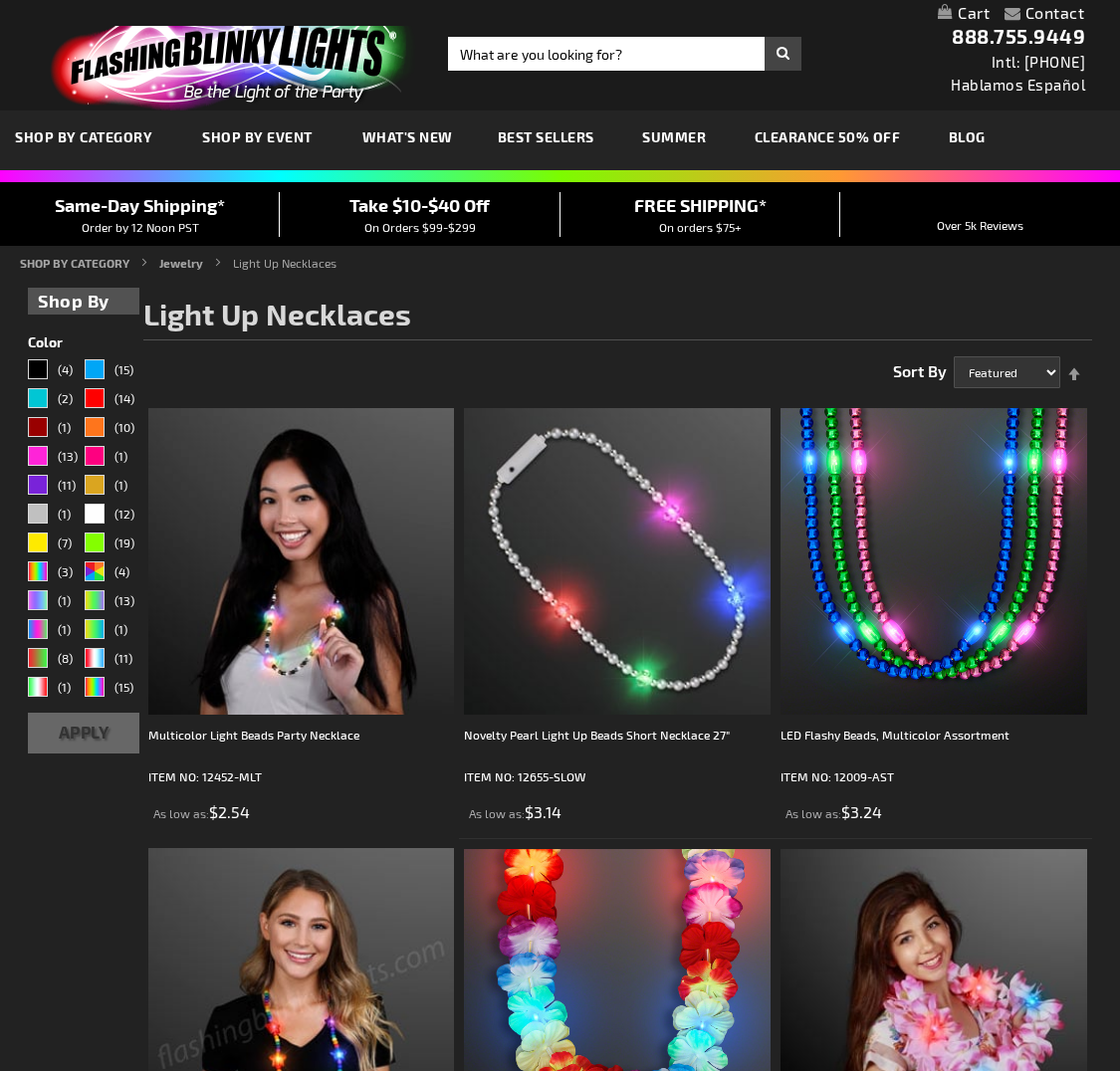 scroll, scrollTop: 0, scrollLeft: 0, axis: both 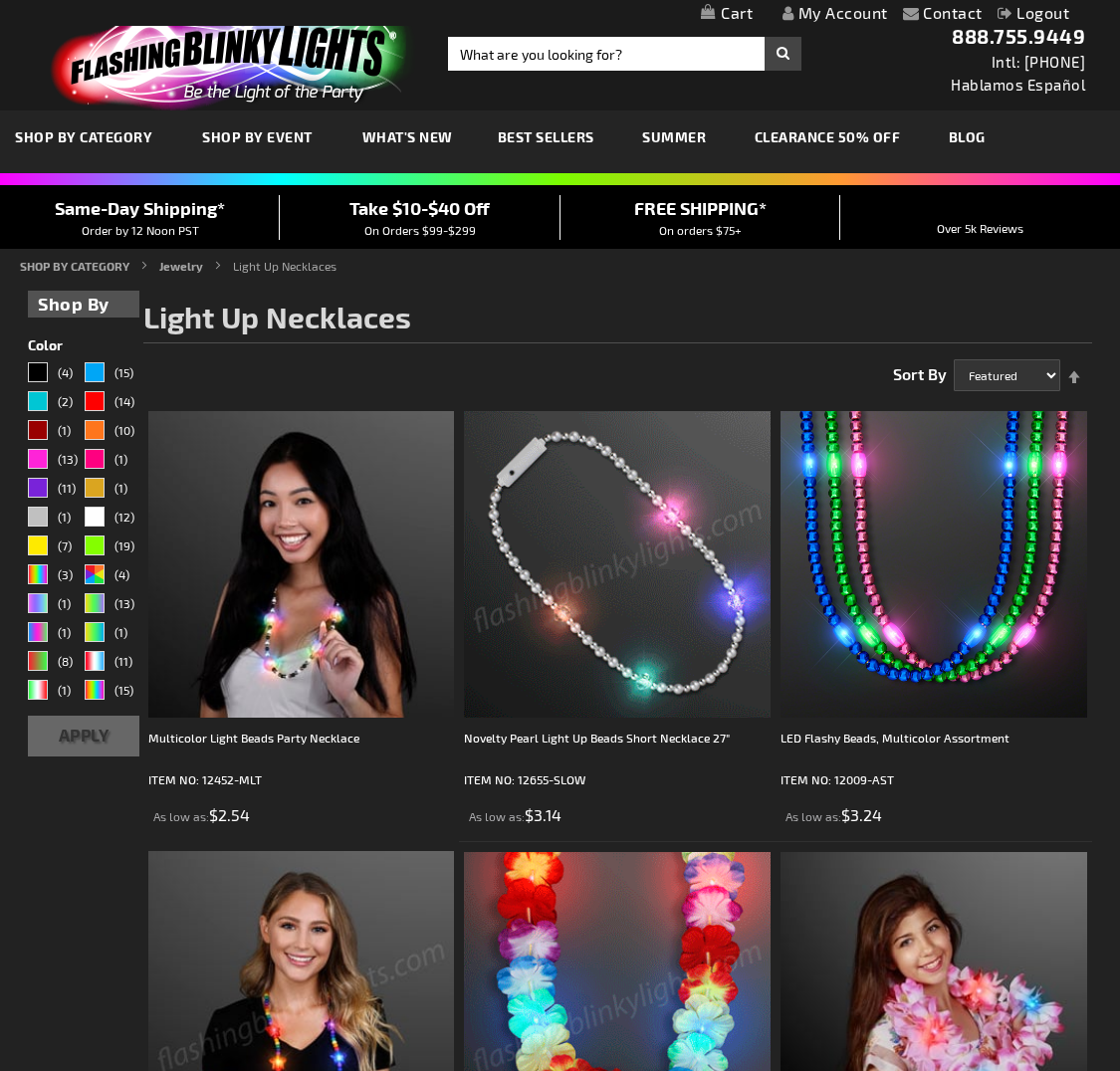 click on "Best Sellers" at bounding box center [546, 136] 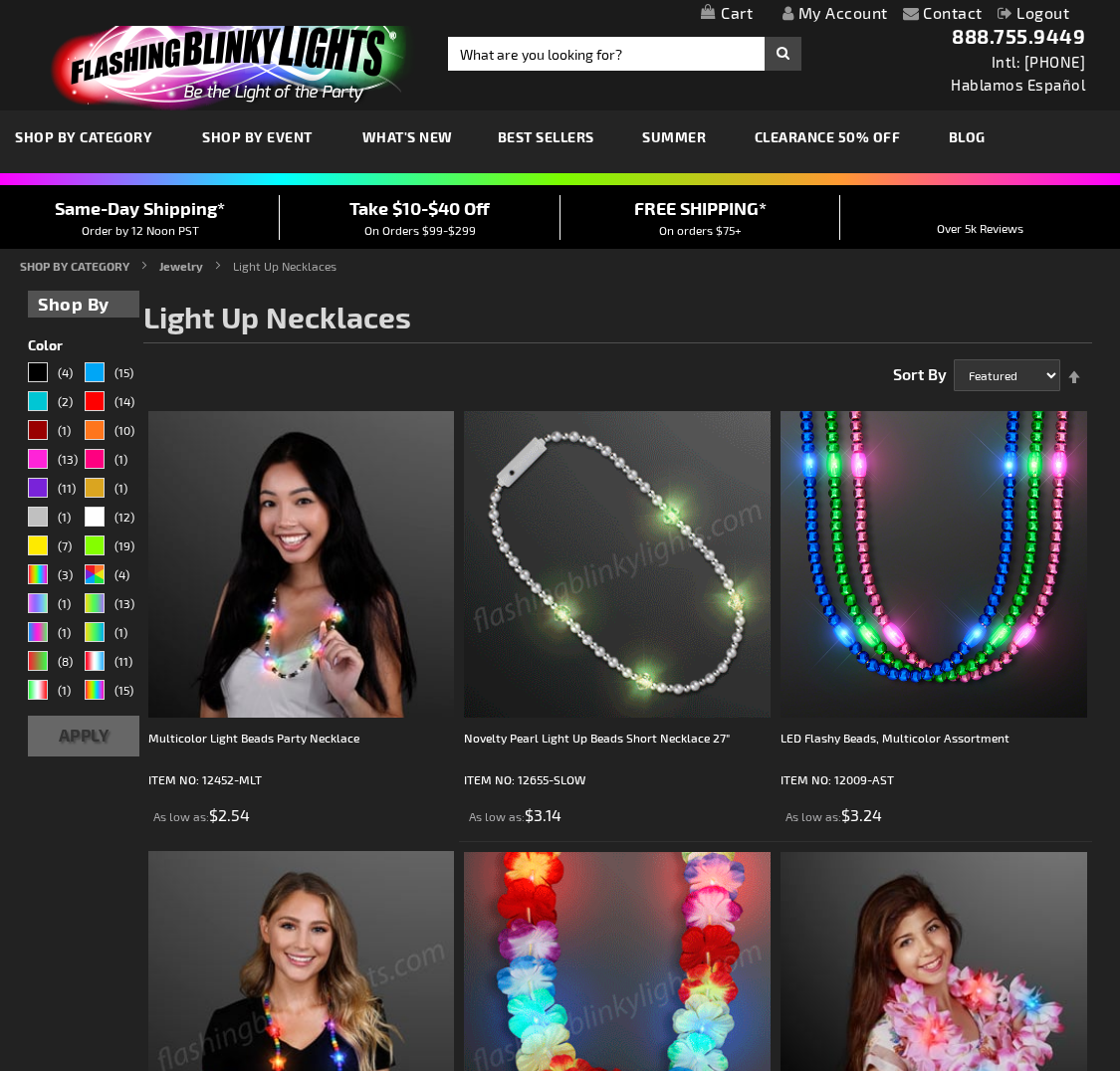 click on "CLEARANCE 50% OFF" at bounding box center (827, 136) 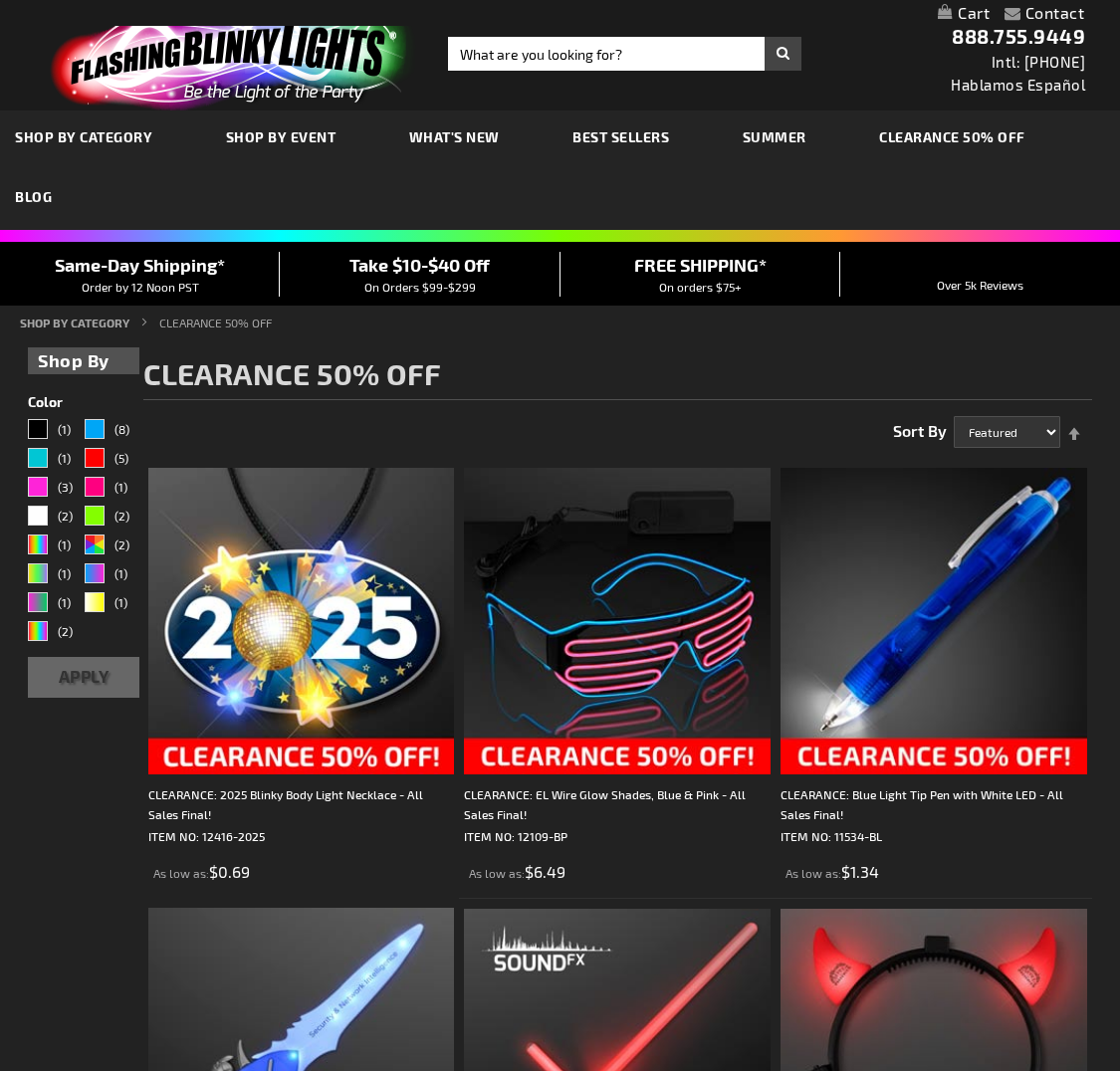 scroll, scrollTop: 0, scrollLeft: 0, axis: both 